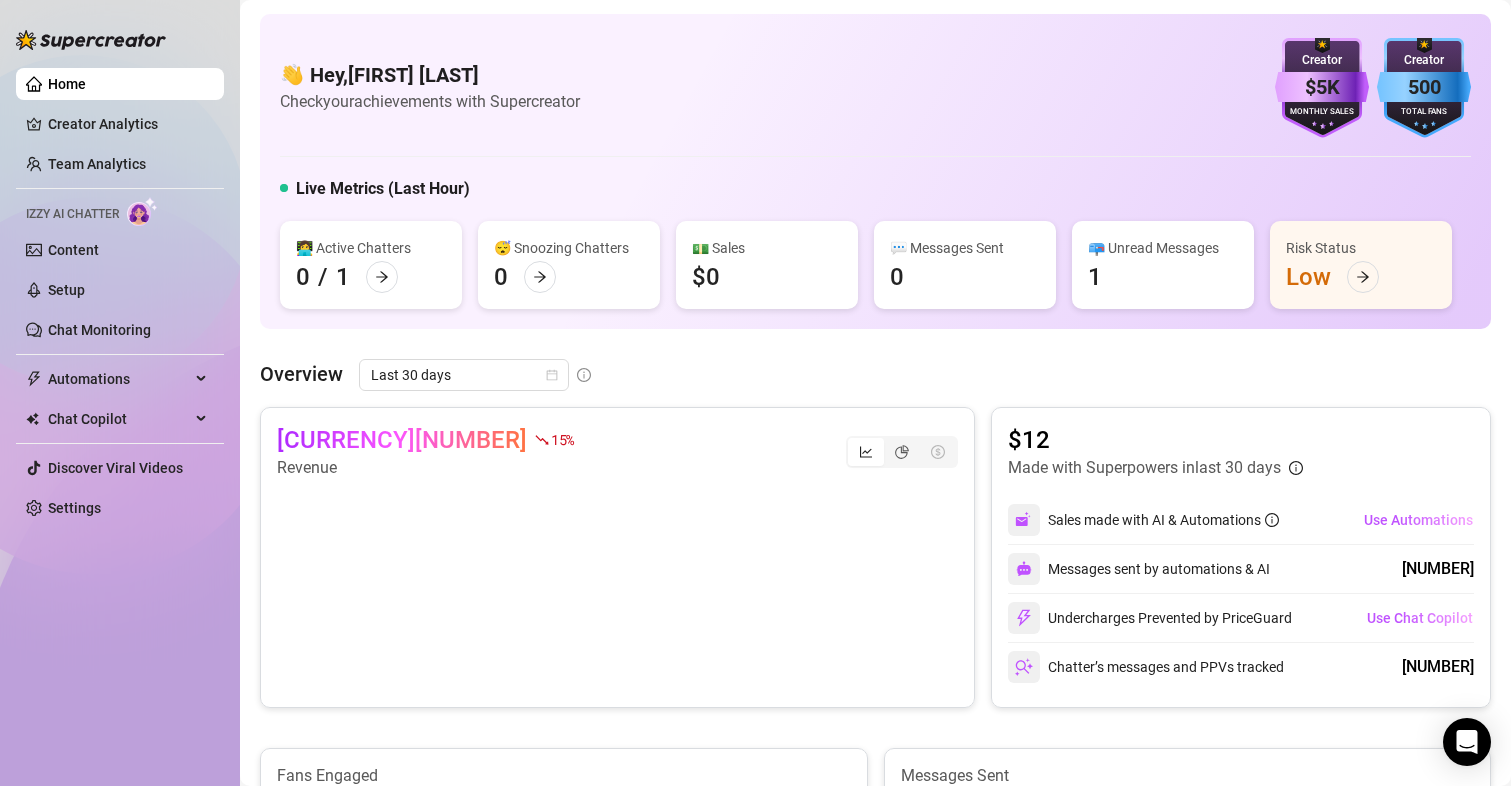 scroll, scrollTop: 0, scrollLeft: 0, axis: both 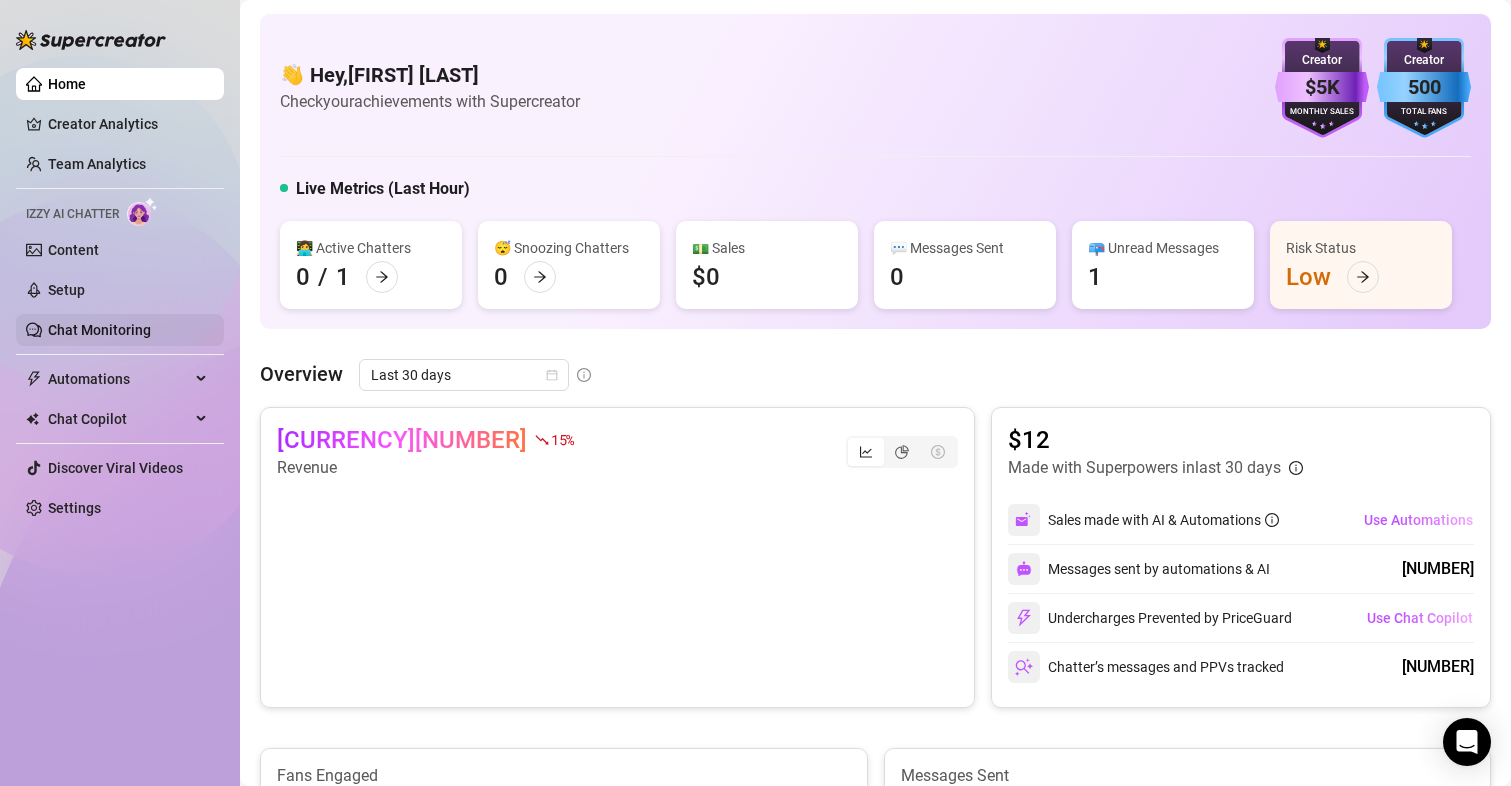 click on "Chat Monitoring" at bounding box center (99, 330) 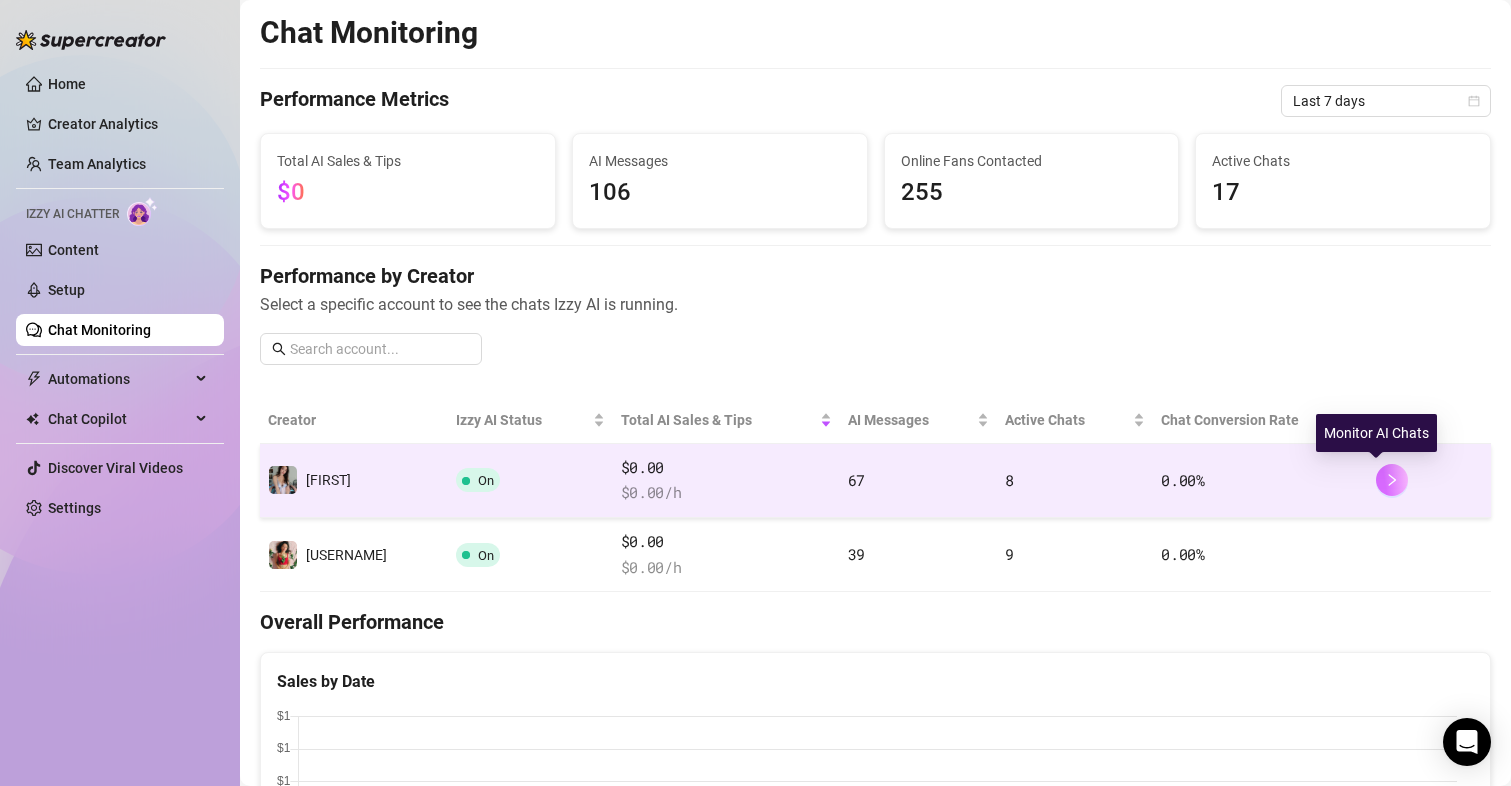 click 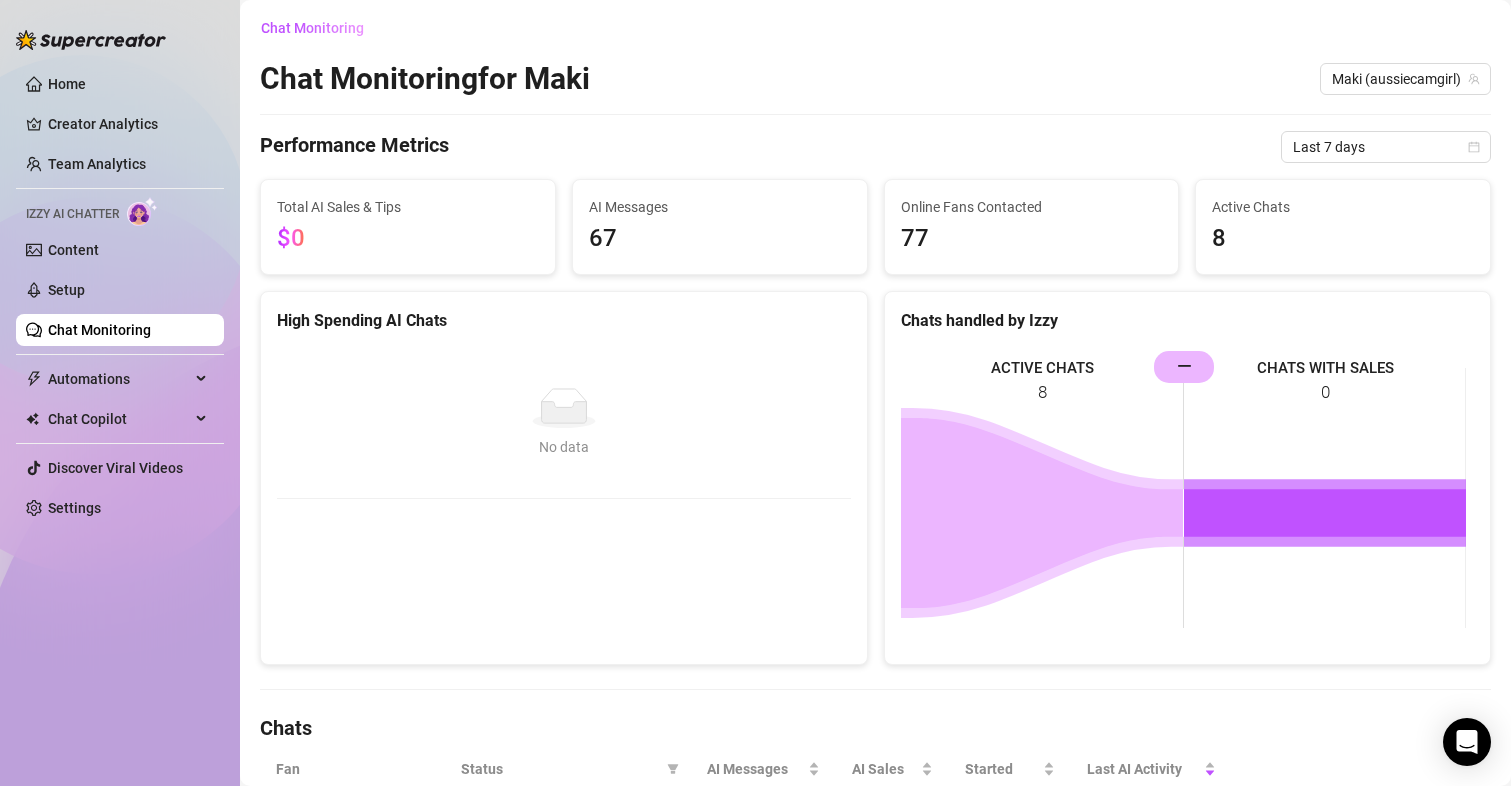 scroll, scrollTop: 0, scrollLeft: 0, axis: both 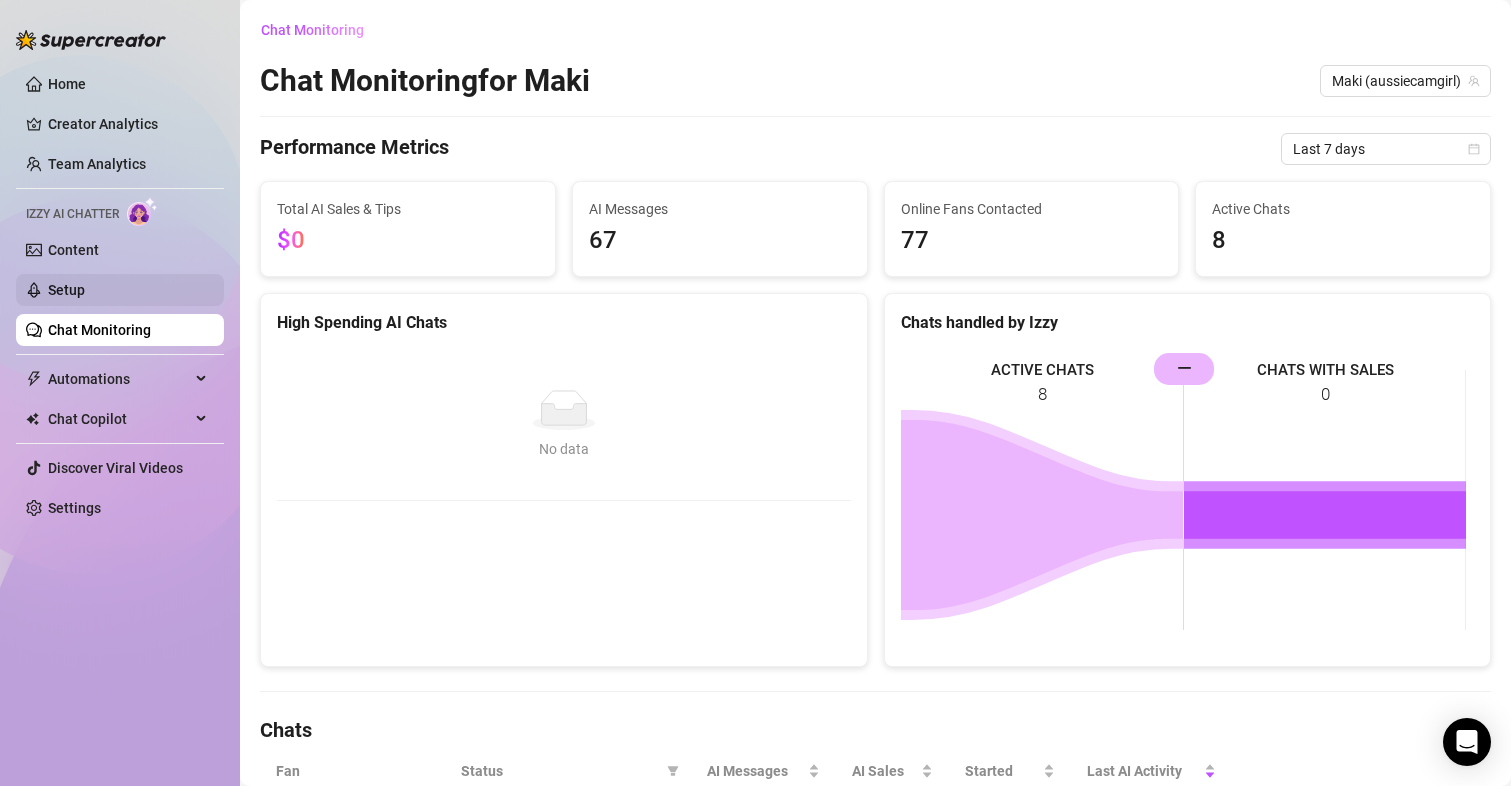 click on "Setup" at bounding box center (66, 290) 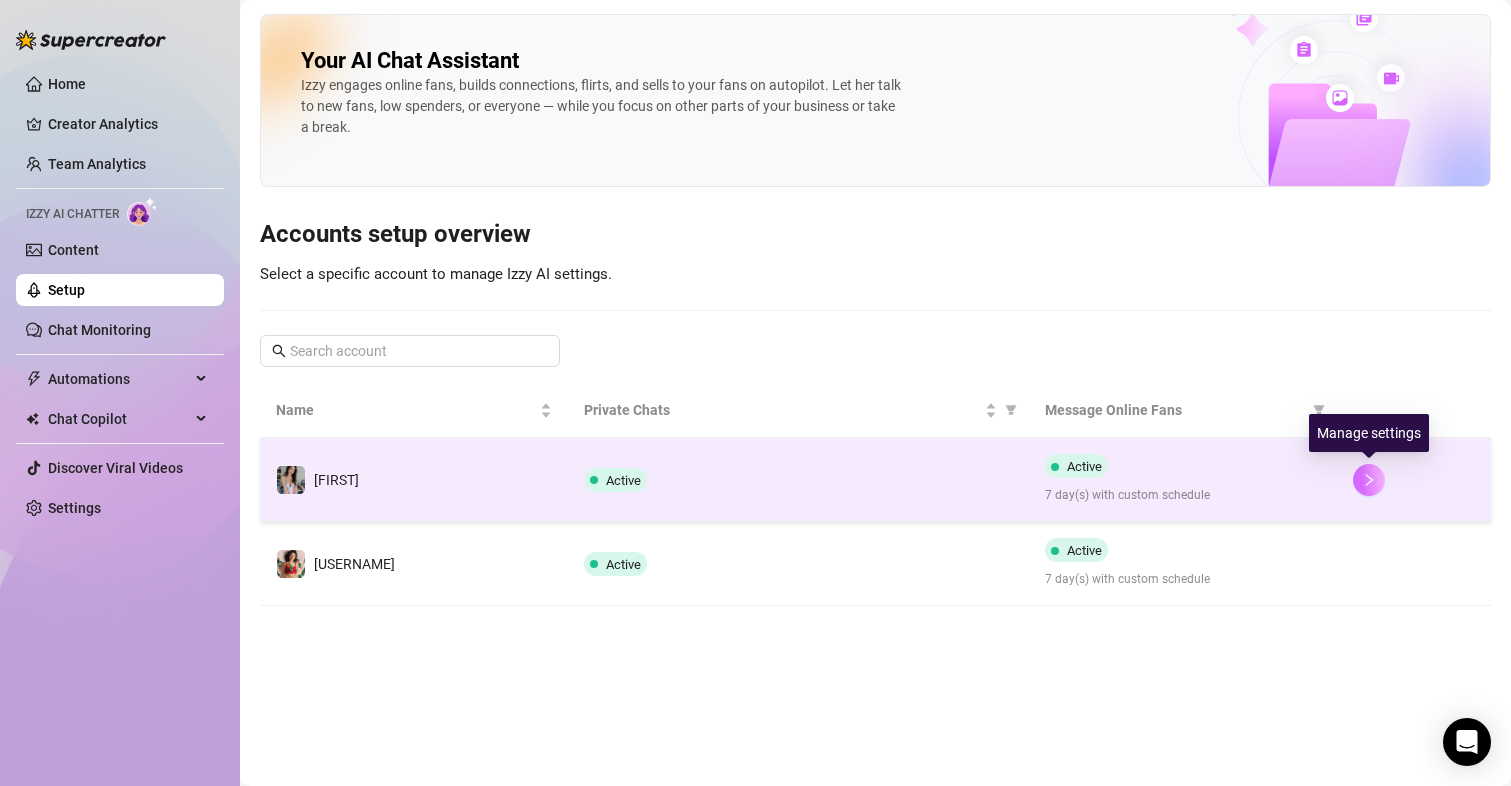 click 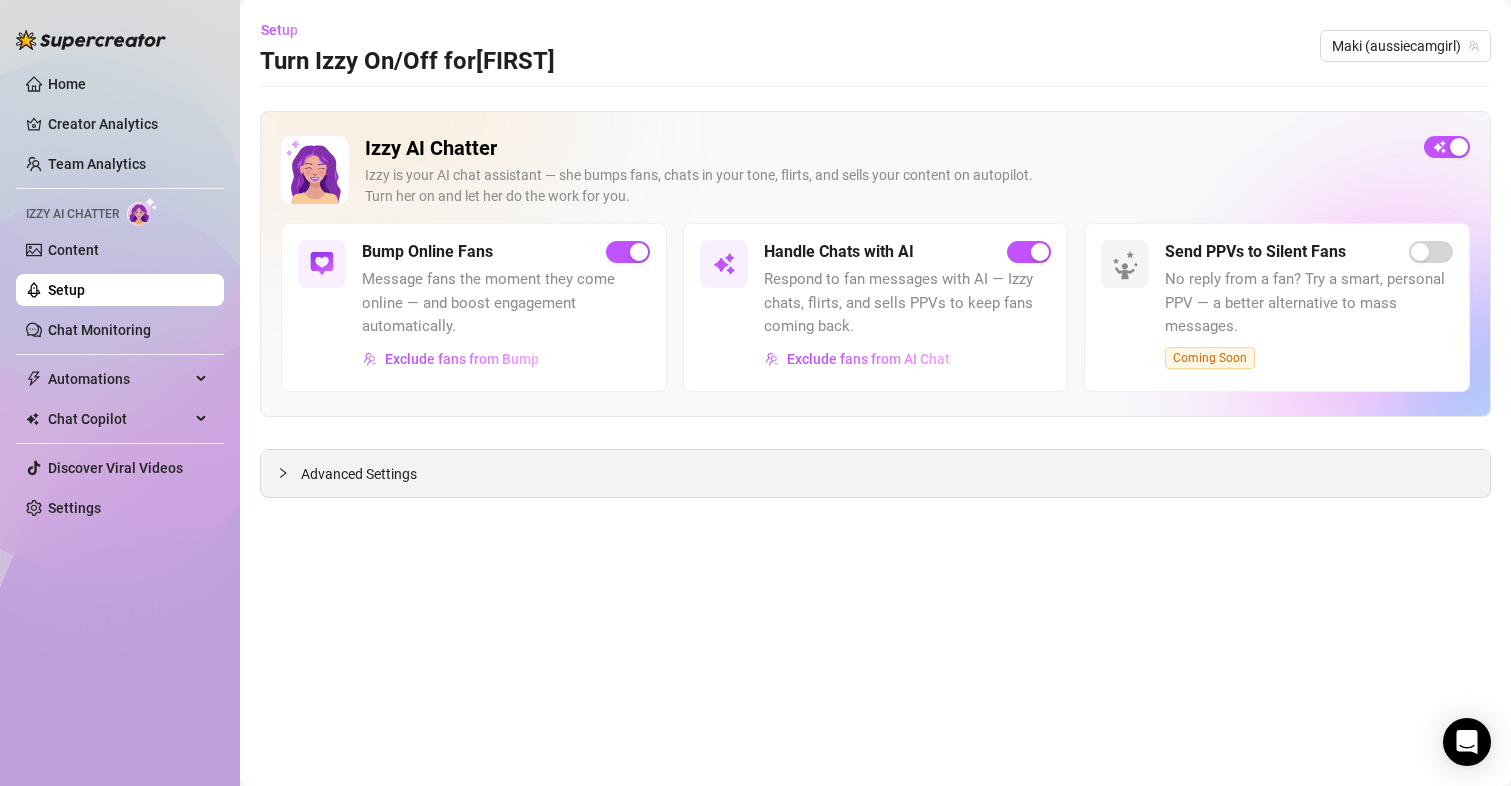 click on "Advanced Settings" at bounding box center [875, 473] 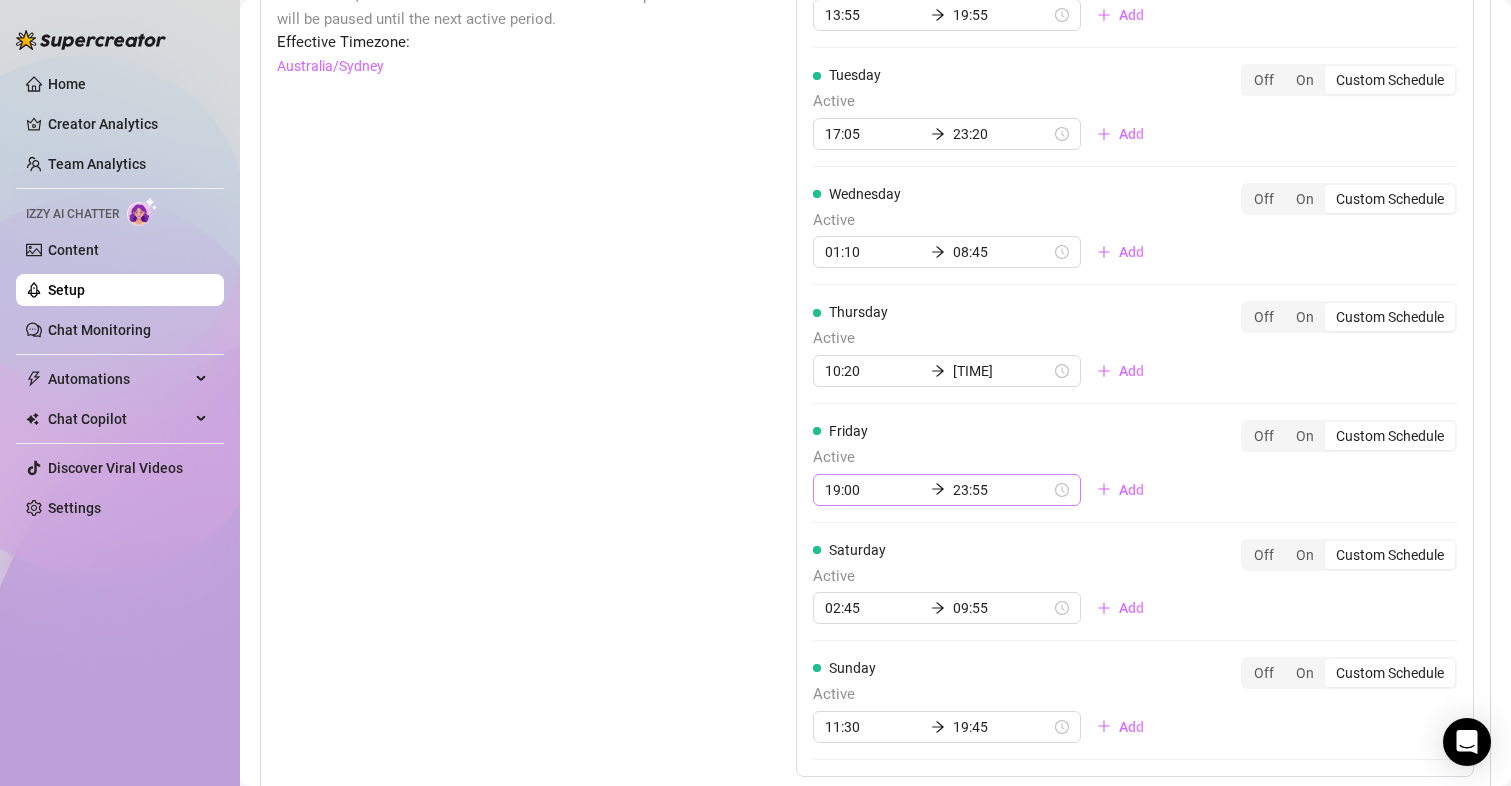 scroll, scrollTop: 1500, scrollLeft: 0, axis: vertical 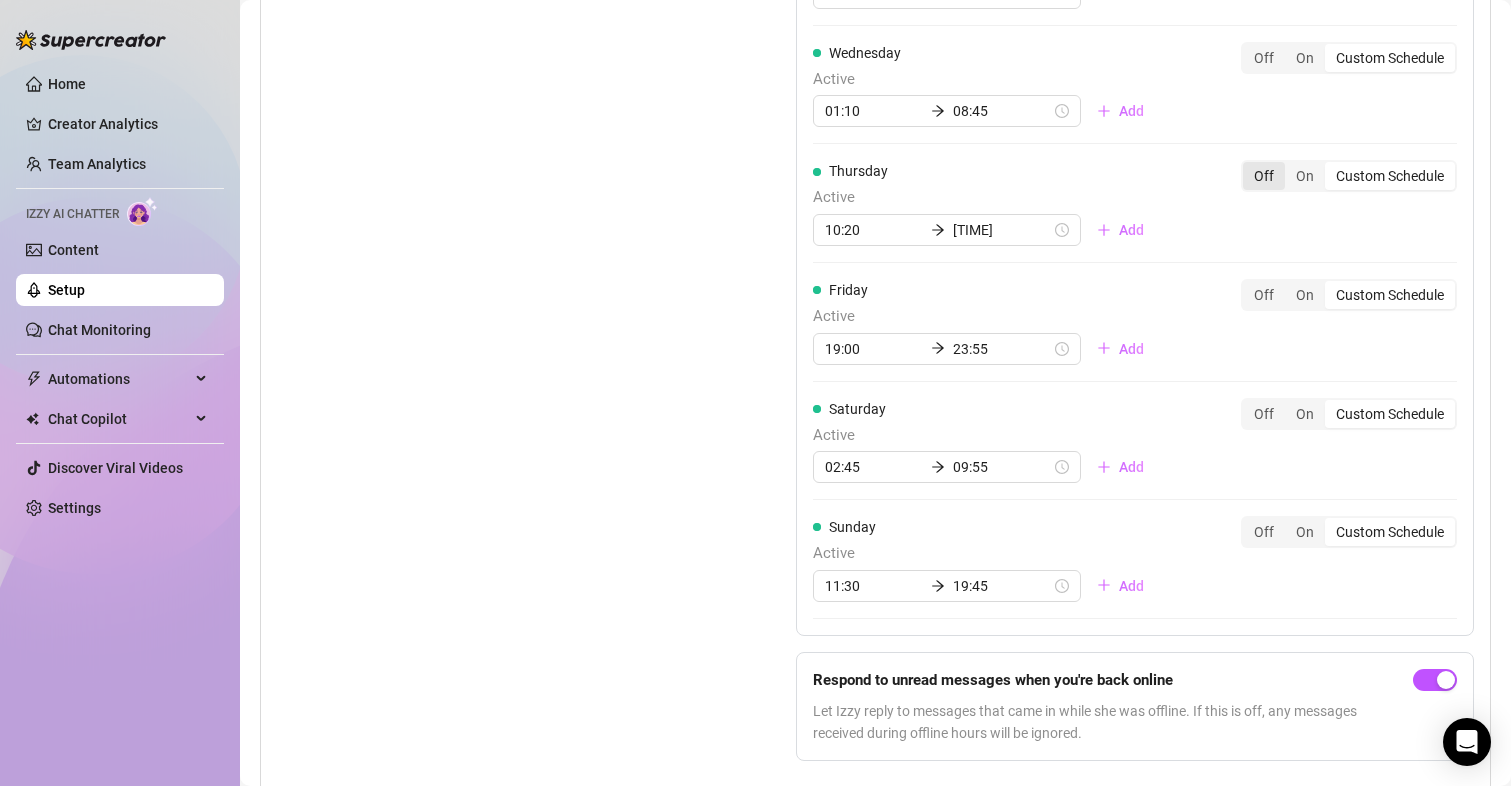 click on "Off" at bounding box center (1264, 176) 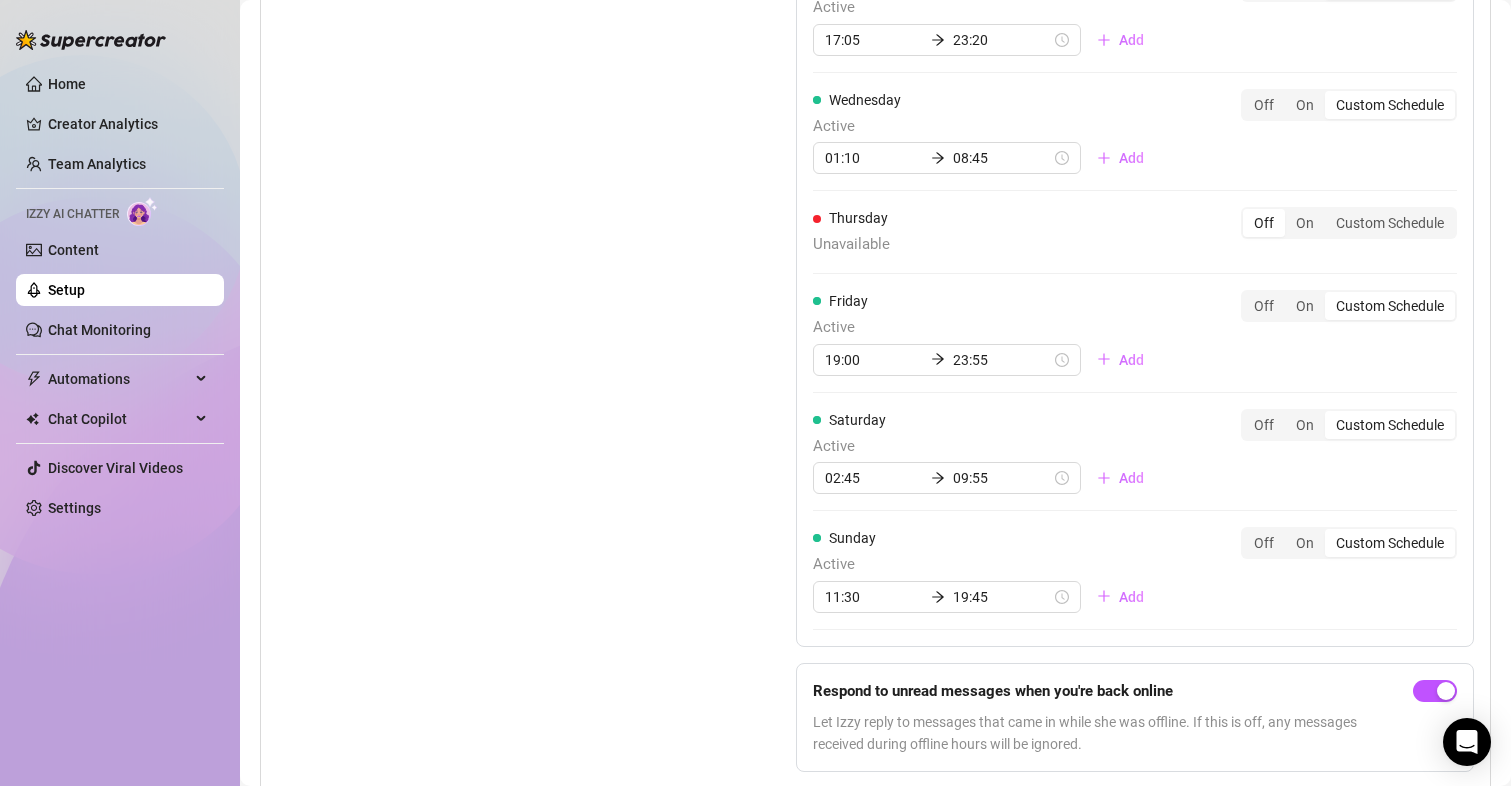 scroll, scrollTop: 1500, scrollLeft: 0, axis: vertical 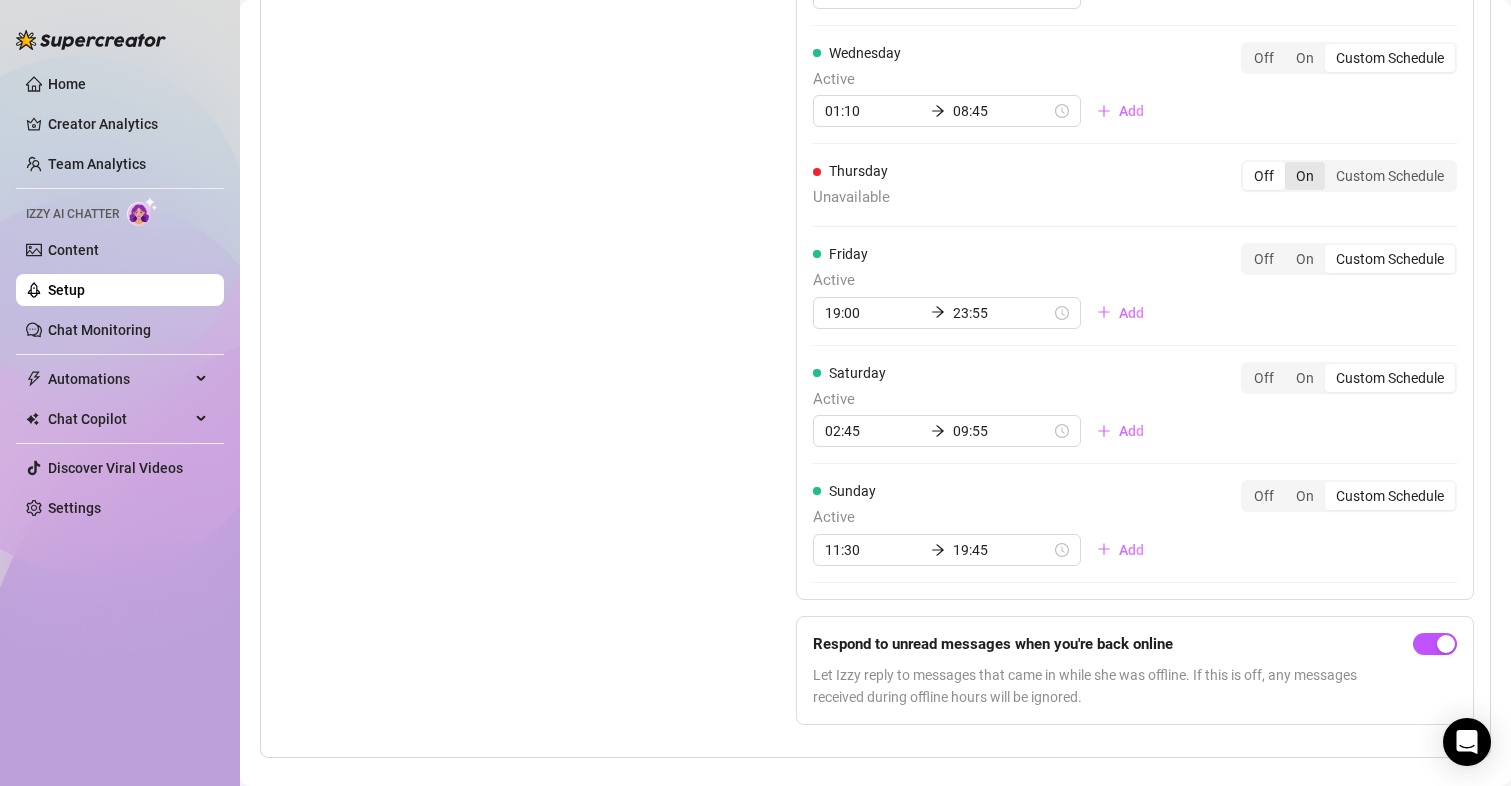 click on "On" at bounding box center [1305, 176] 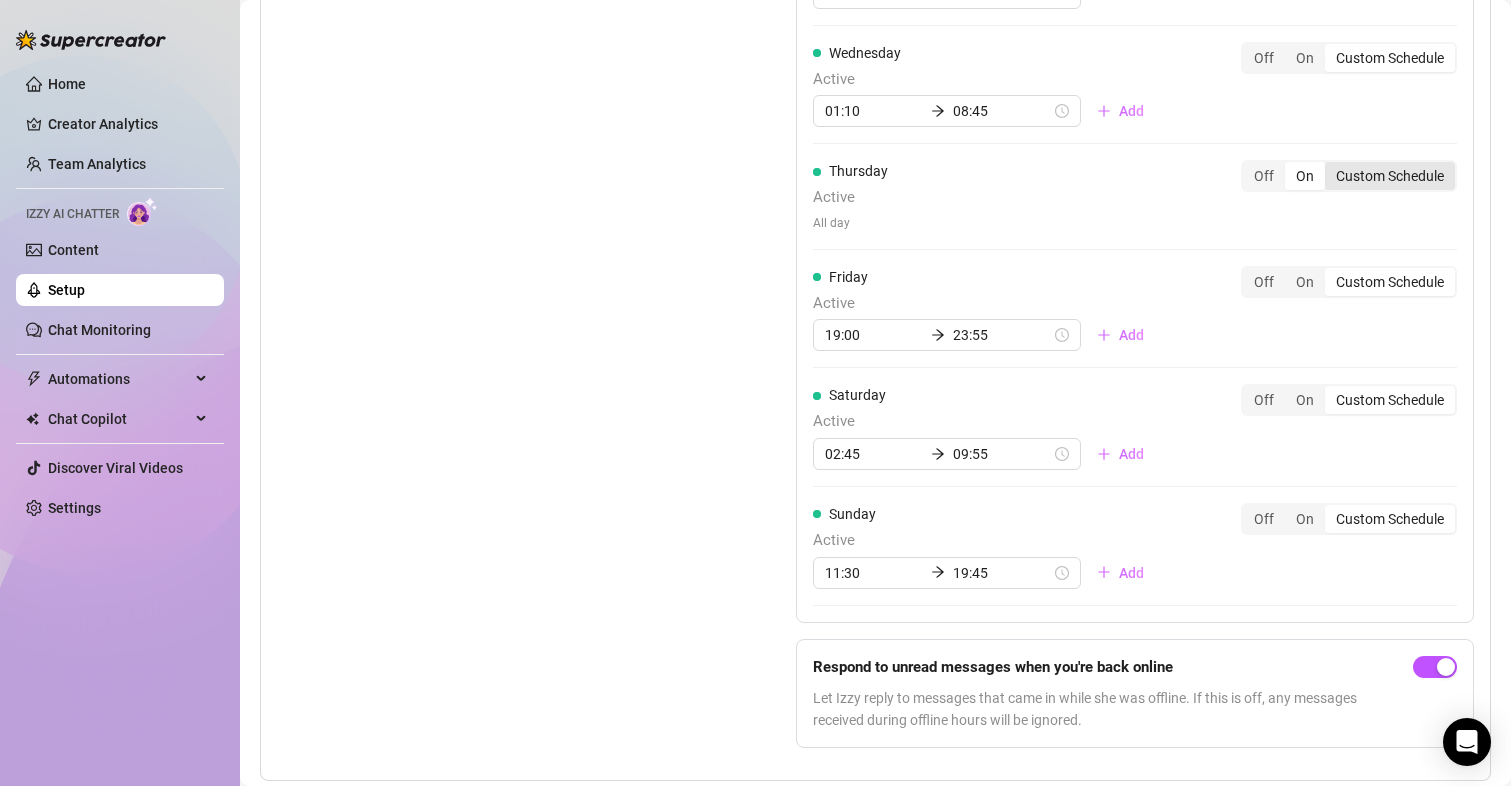 click on "Custom Schedule" at bounding box center [1390, 176] 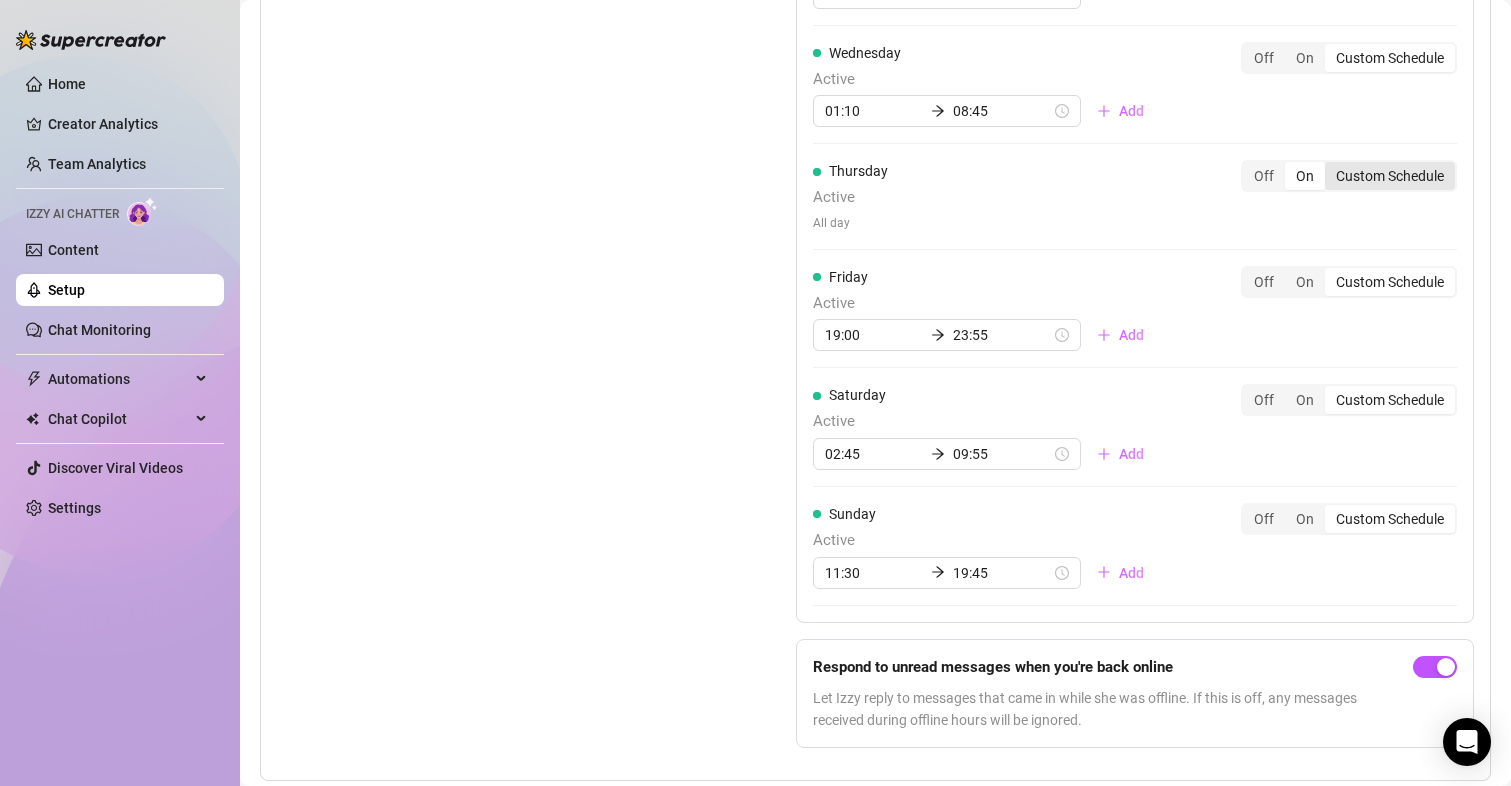 click on "Custom Schedule" at bounding box center [1330, 165] 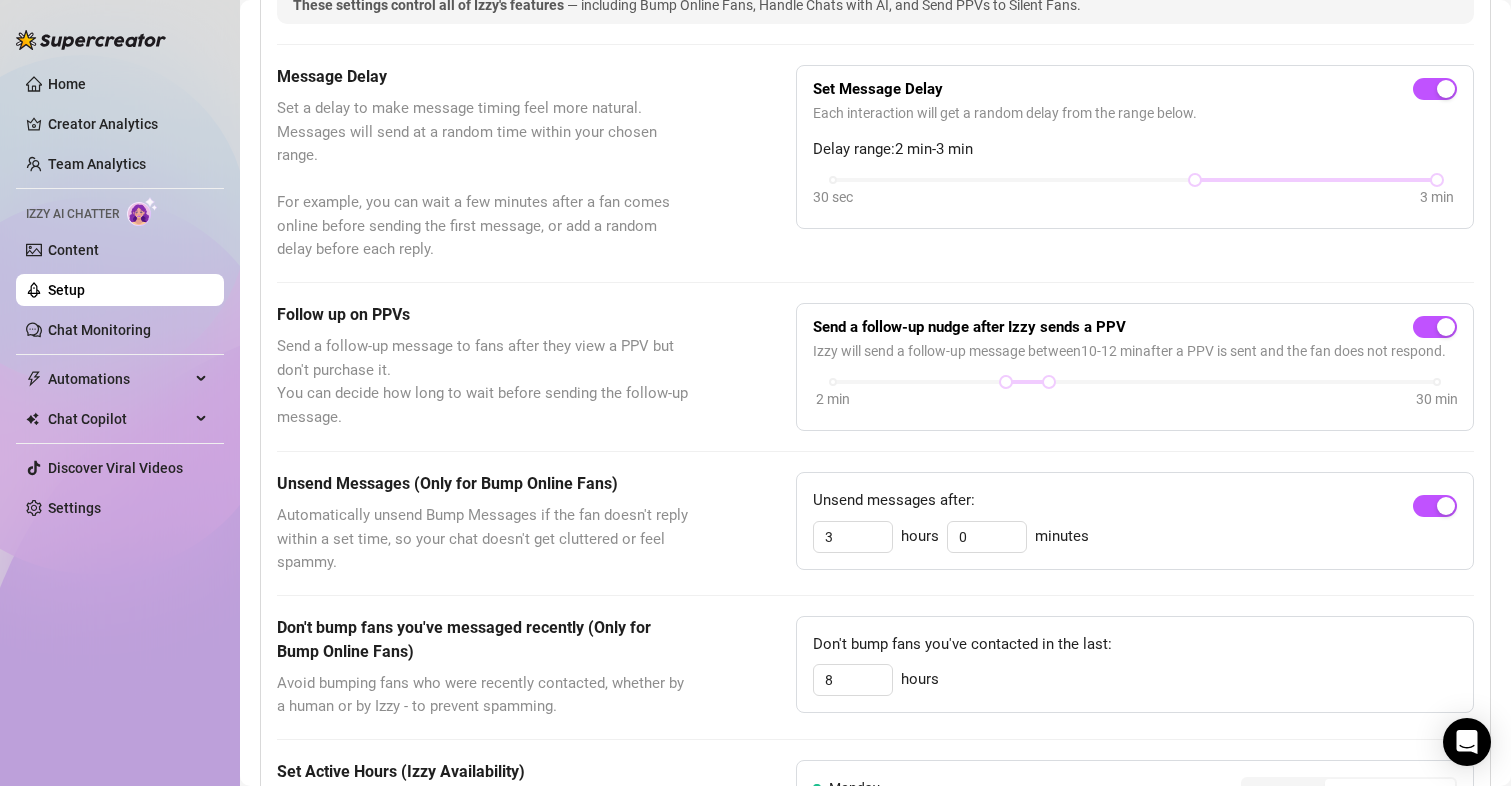 scroll, scrollTop: 0, scrollLeft: 0, axis: both 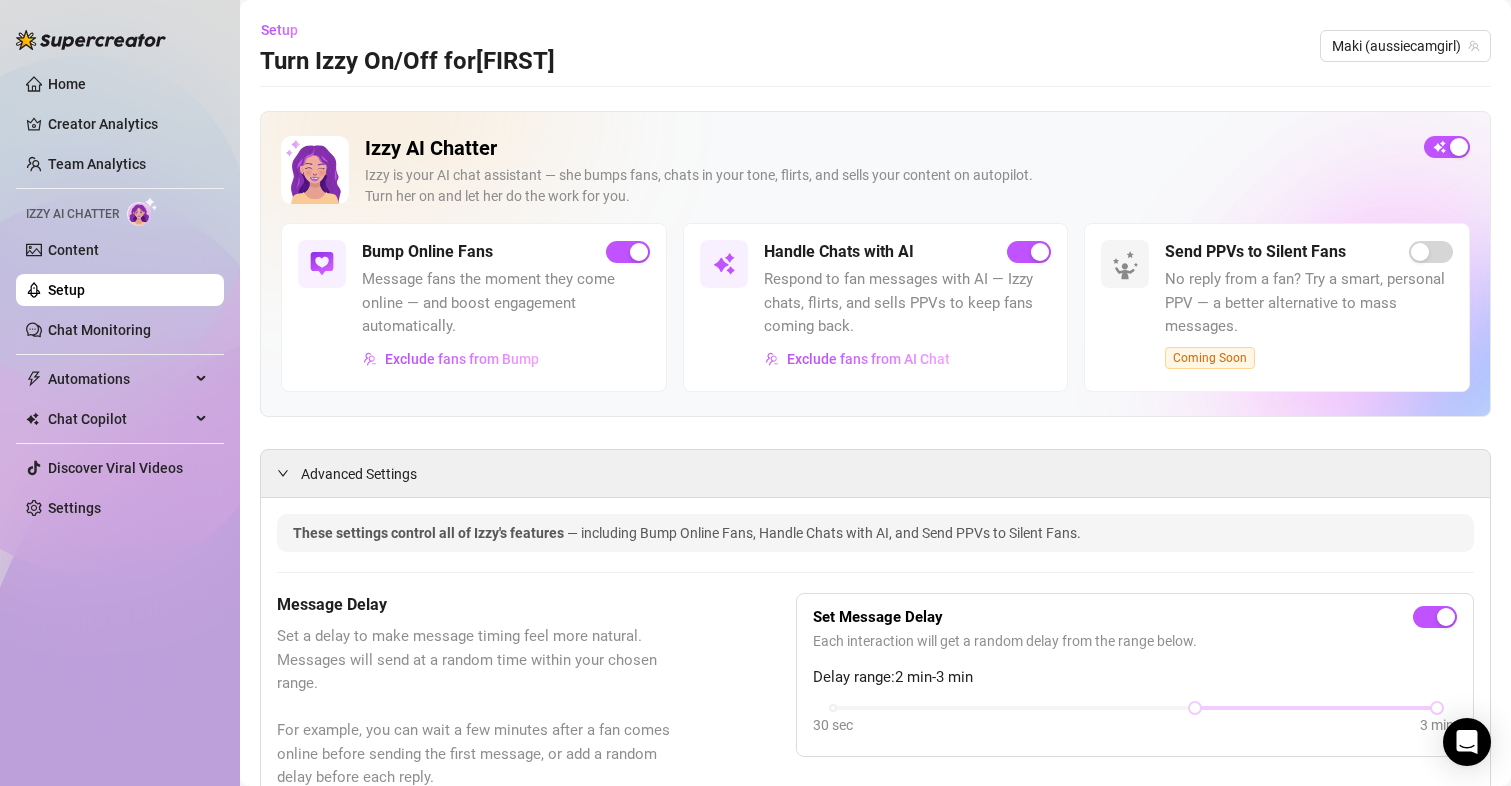 drag, startPoint x: 629, startPoint y: 345, endPoint x: 624, endPoint y: 98, distance: 247.0506 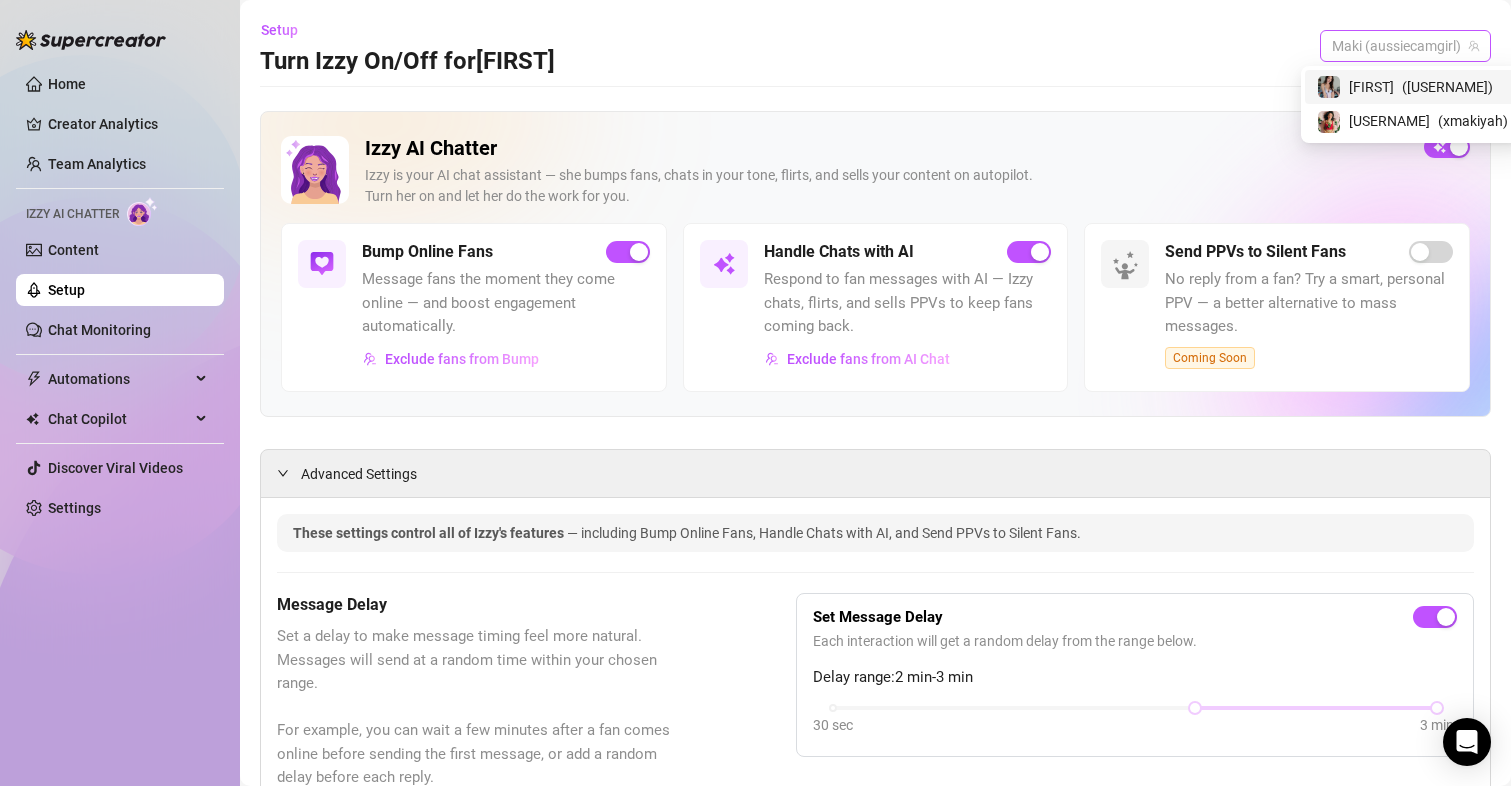 click on "Maki (aussiecamgirl)" at bounding box center (1405, 46) 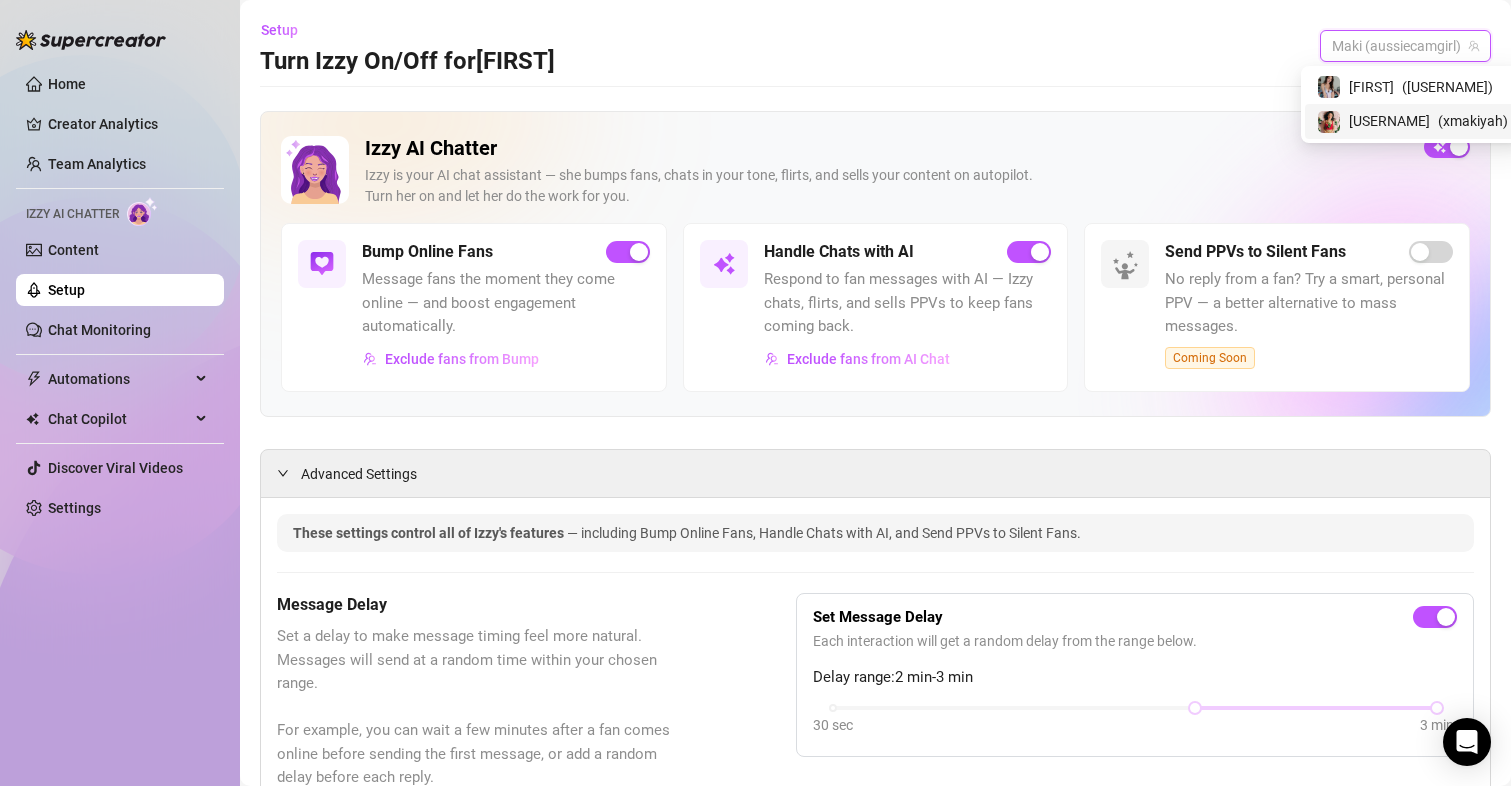 click on "[USERNAME]" at bounding box center [1389, 121] 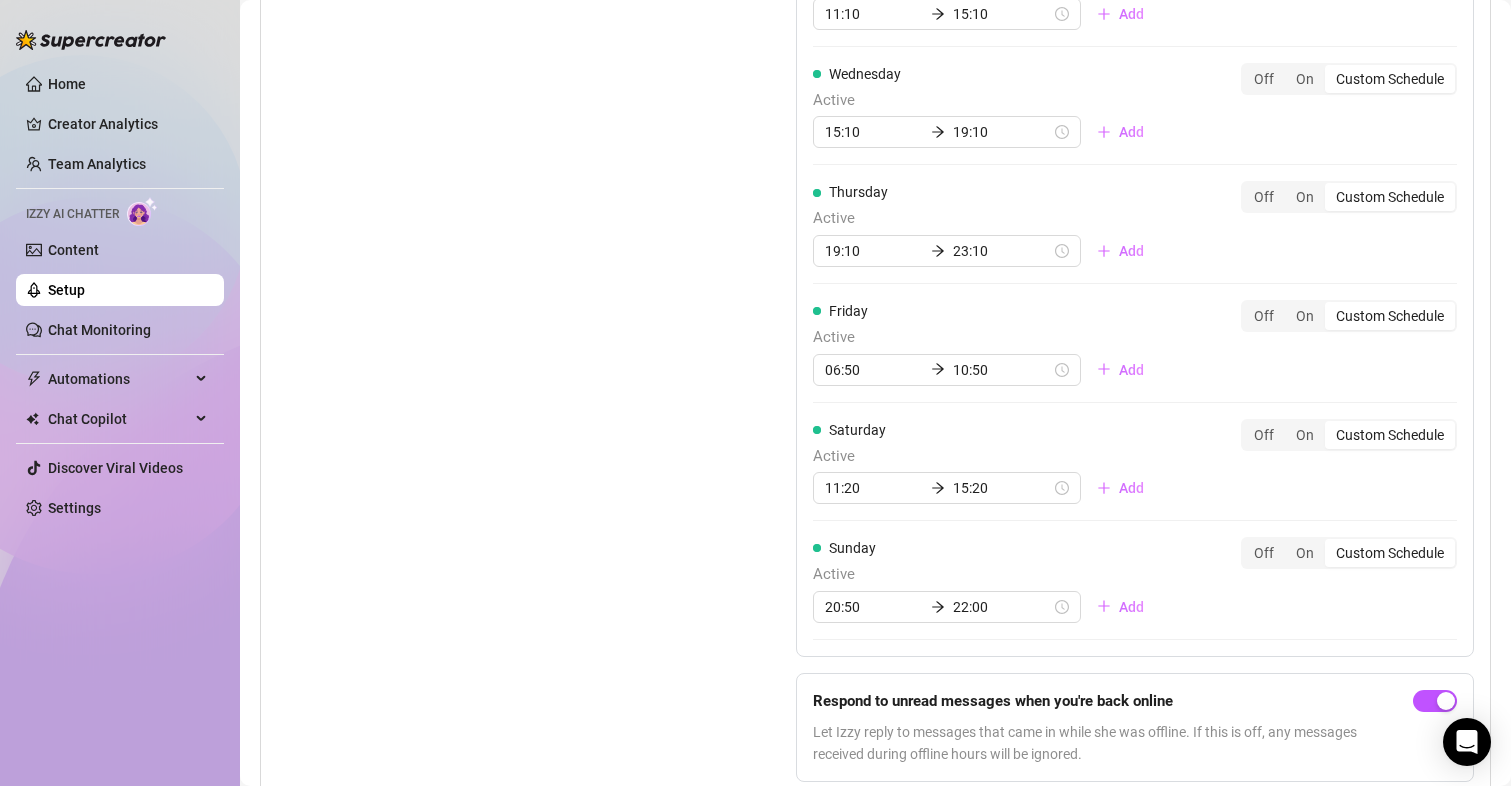 scroll, scrollTop: 1391, scrollLeft: 0, axis: vertical 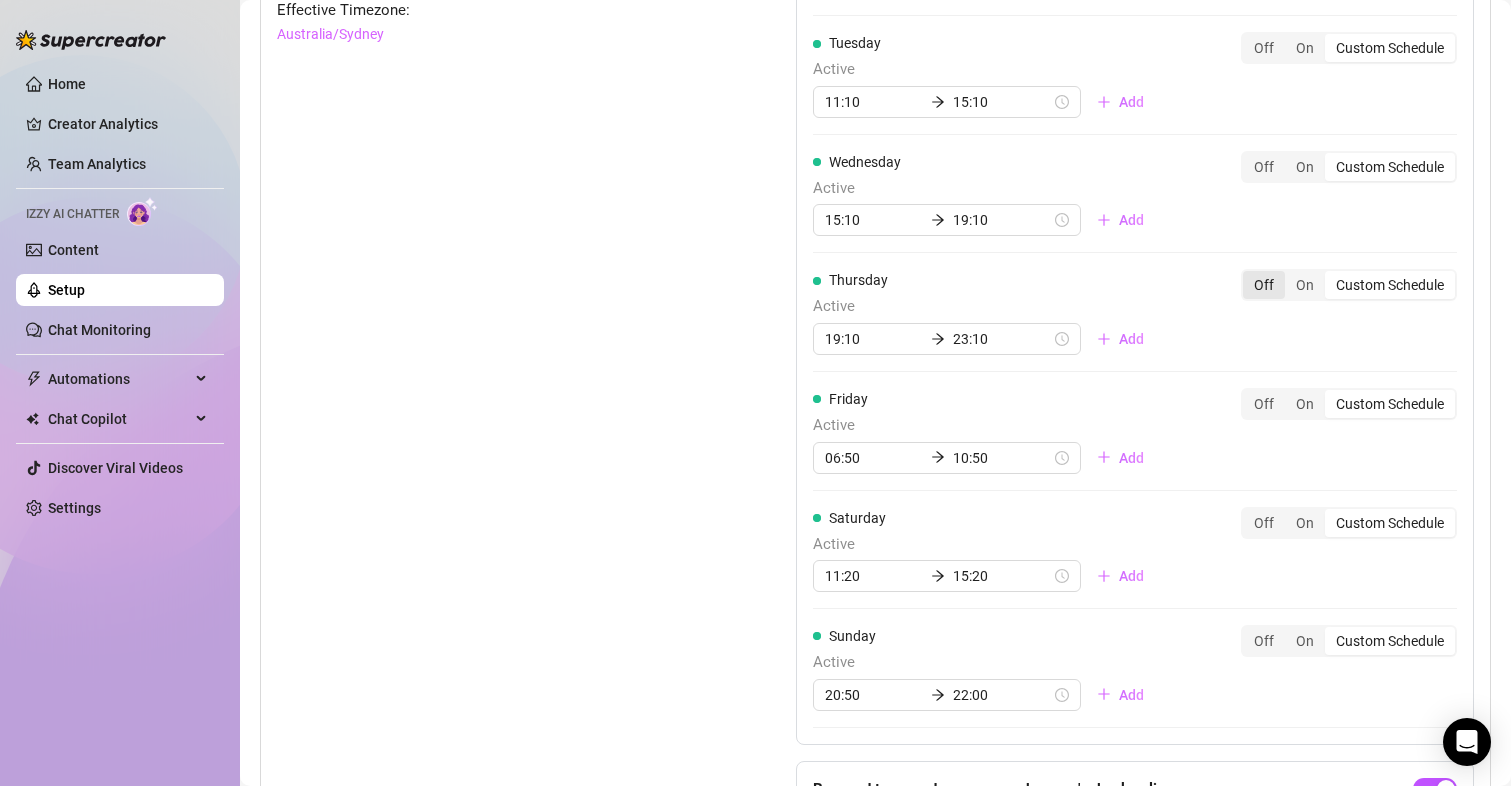 click on "Off" at bounding box center (1264, 285) 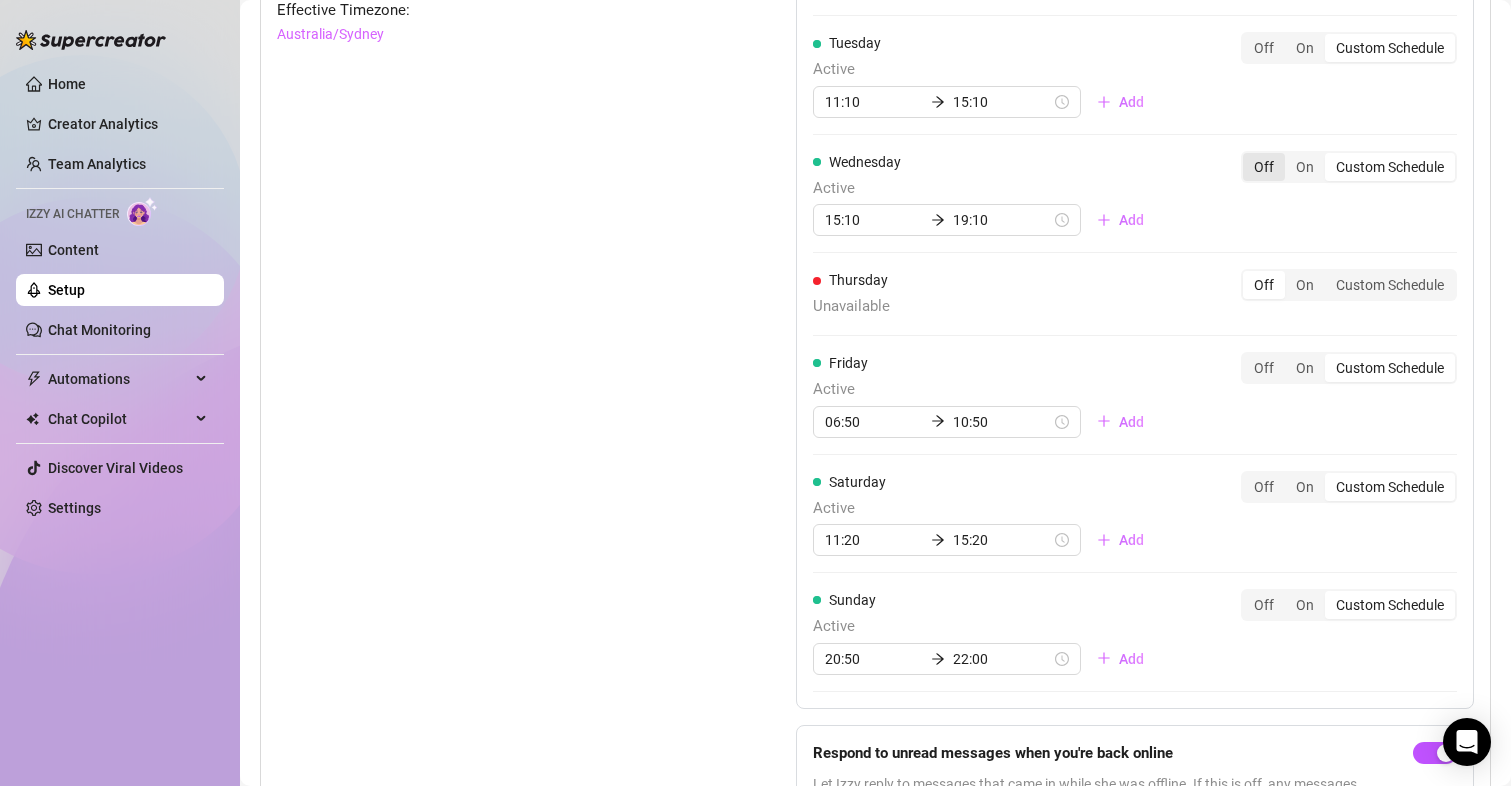 click on "Off" at bounding box center [1264, 167] 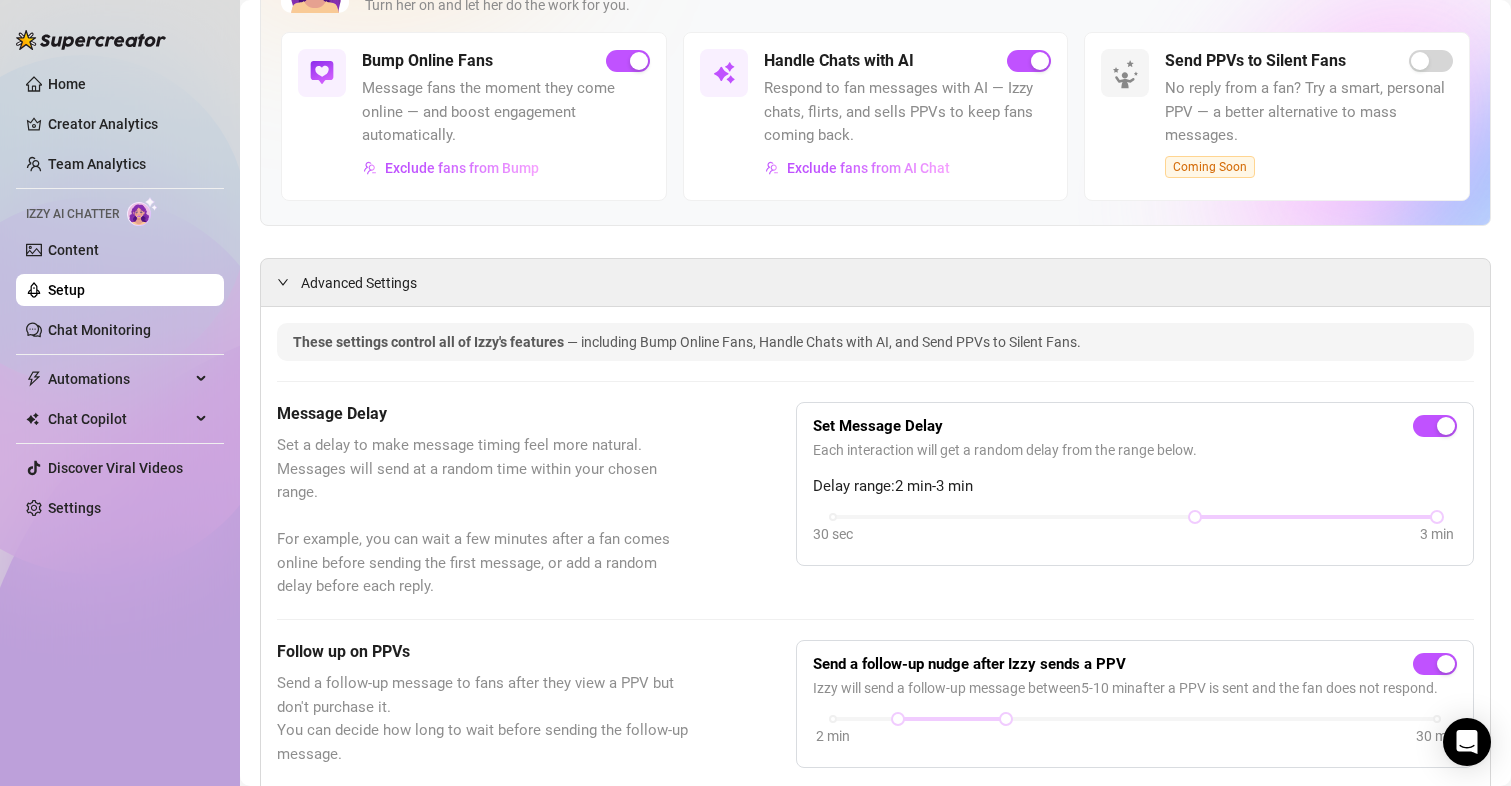 scroll, scrollTop: 0, scrollLeft: 0, axis: both 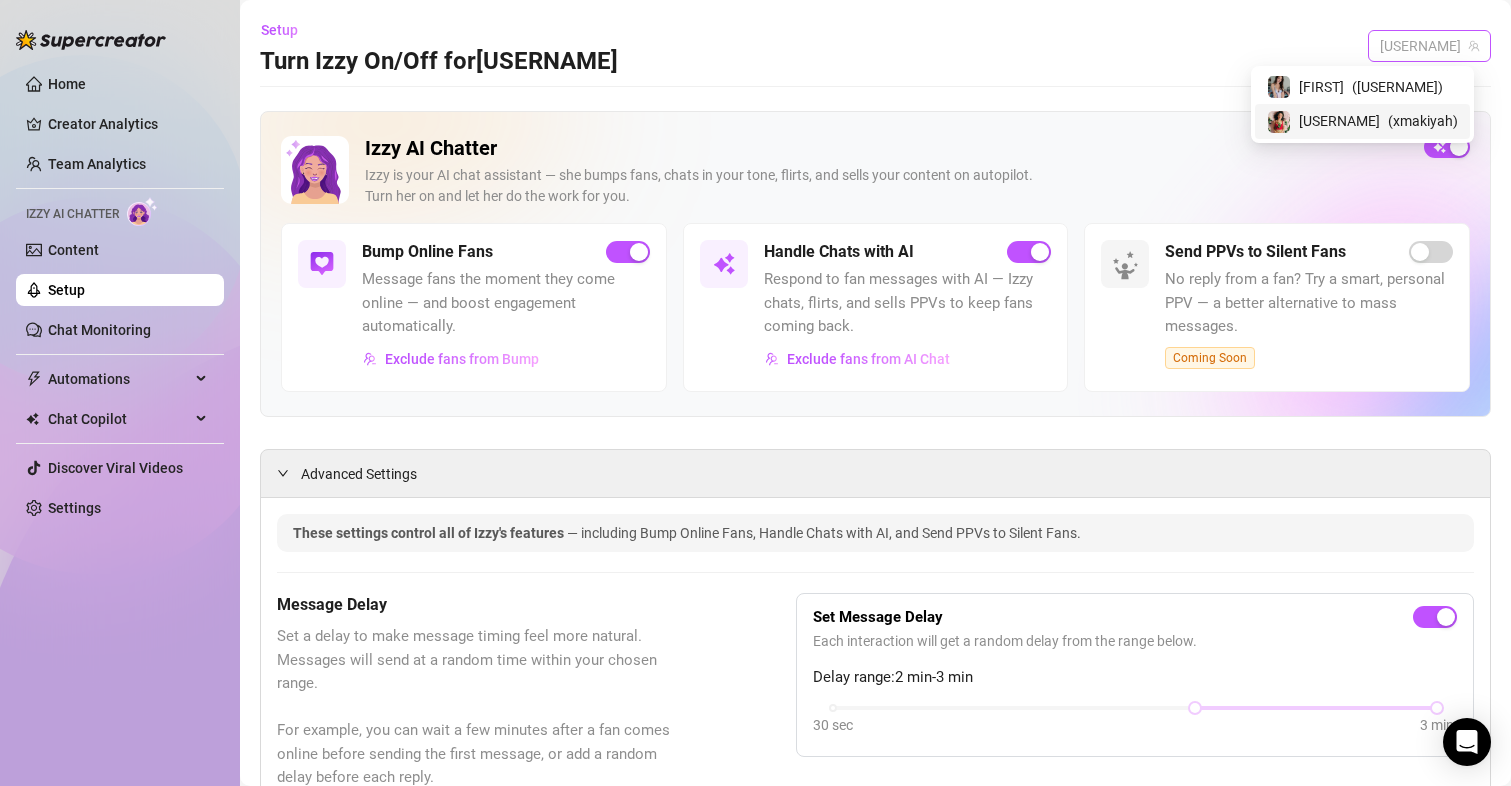 click on "[USERNAME]" at bounding box center [1429, 46] 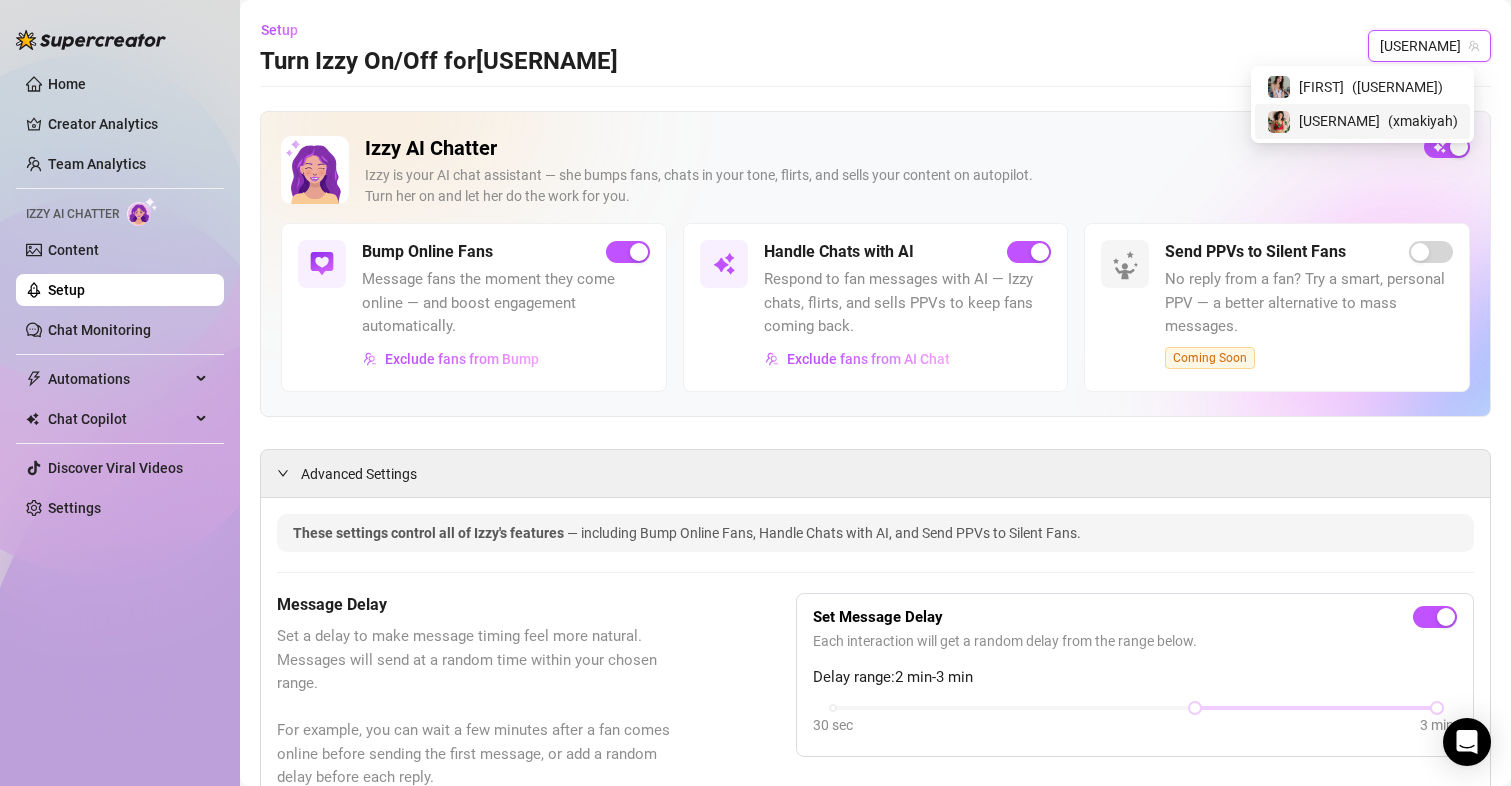 click on "Setup Turn Izzy On/Off for [USERNAME] [USERNAME] [USERNAME]" at bounding box center [875, 46] 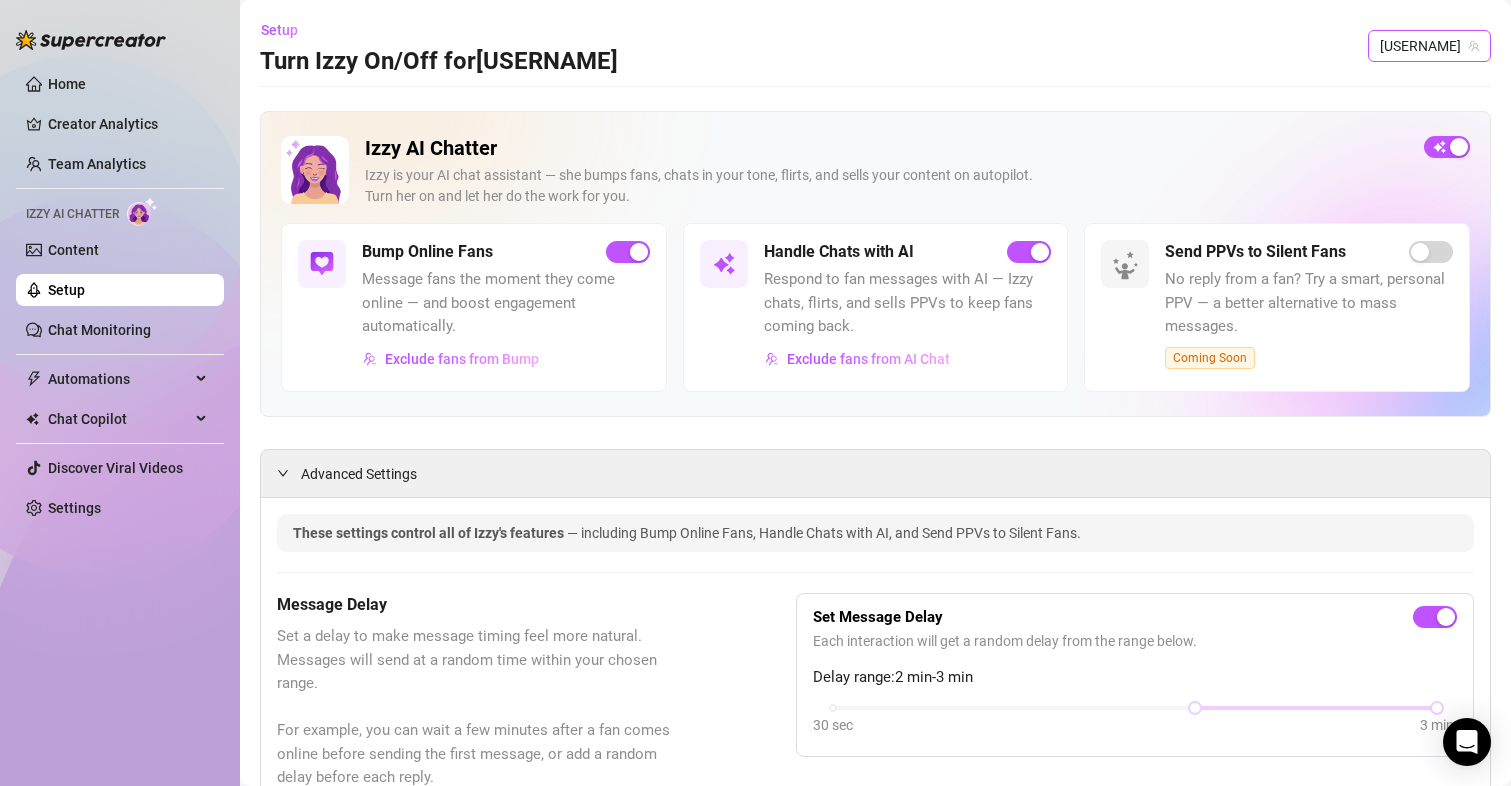 click on "[USERNAME]" at bounding box center [1429, 46] 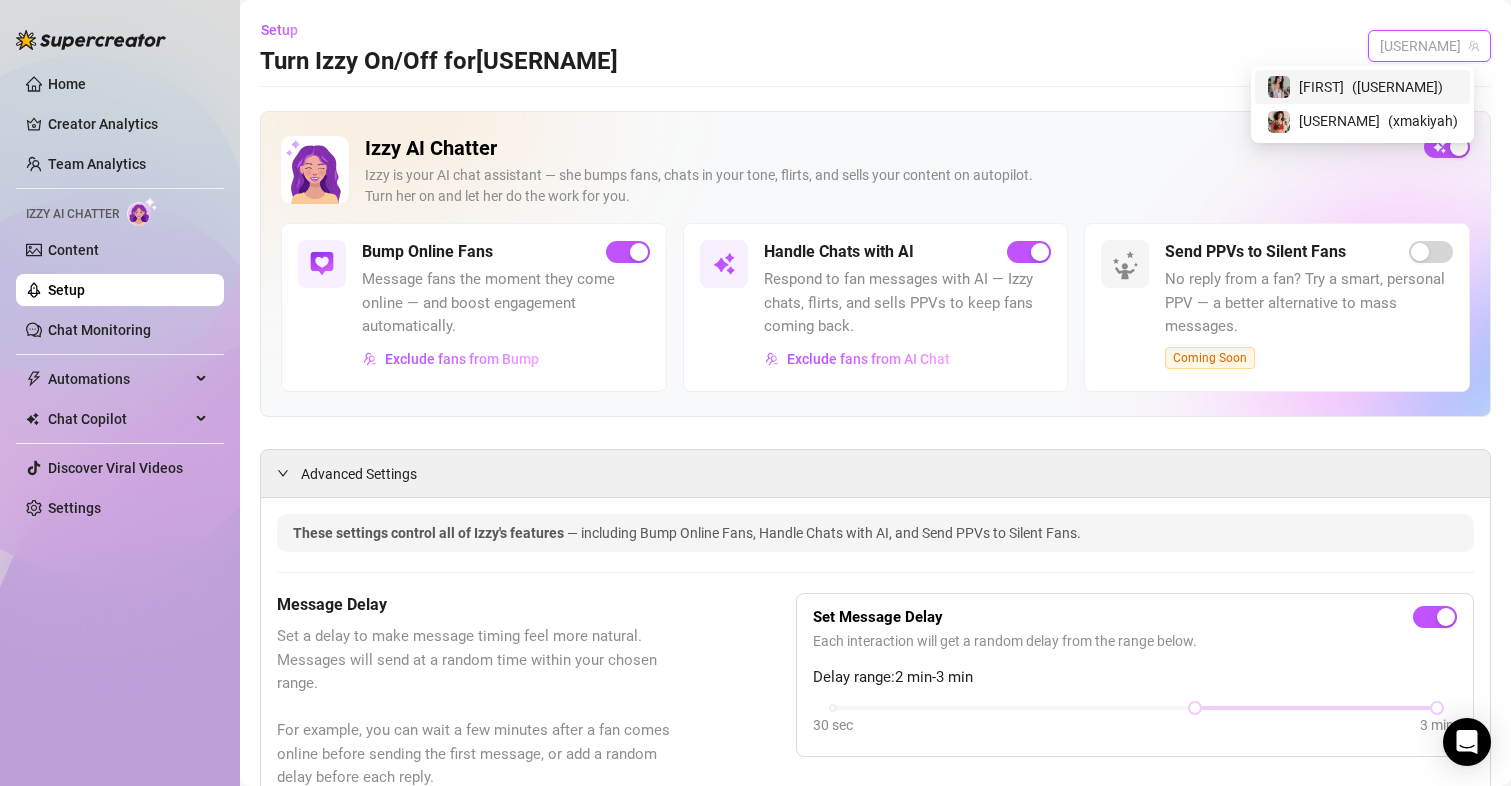 click on "[USERNAME]" at bounding box center [1397, 87] 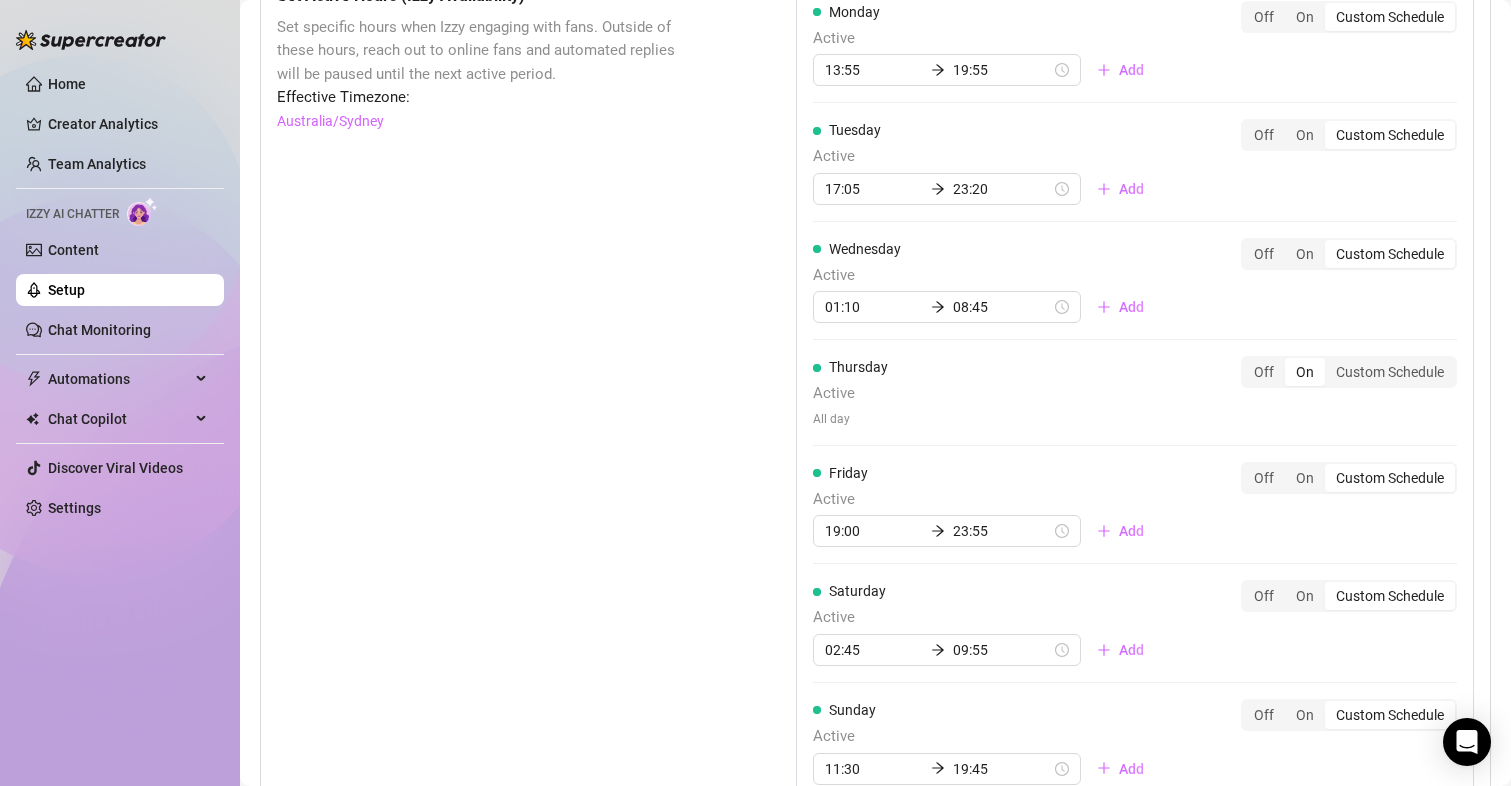 scroll, scrollTop: 1278, scrollLeft: 0, axis: vertical 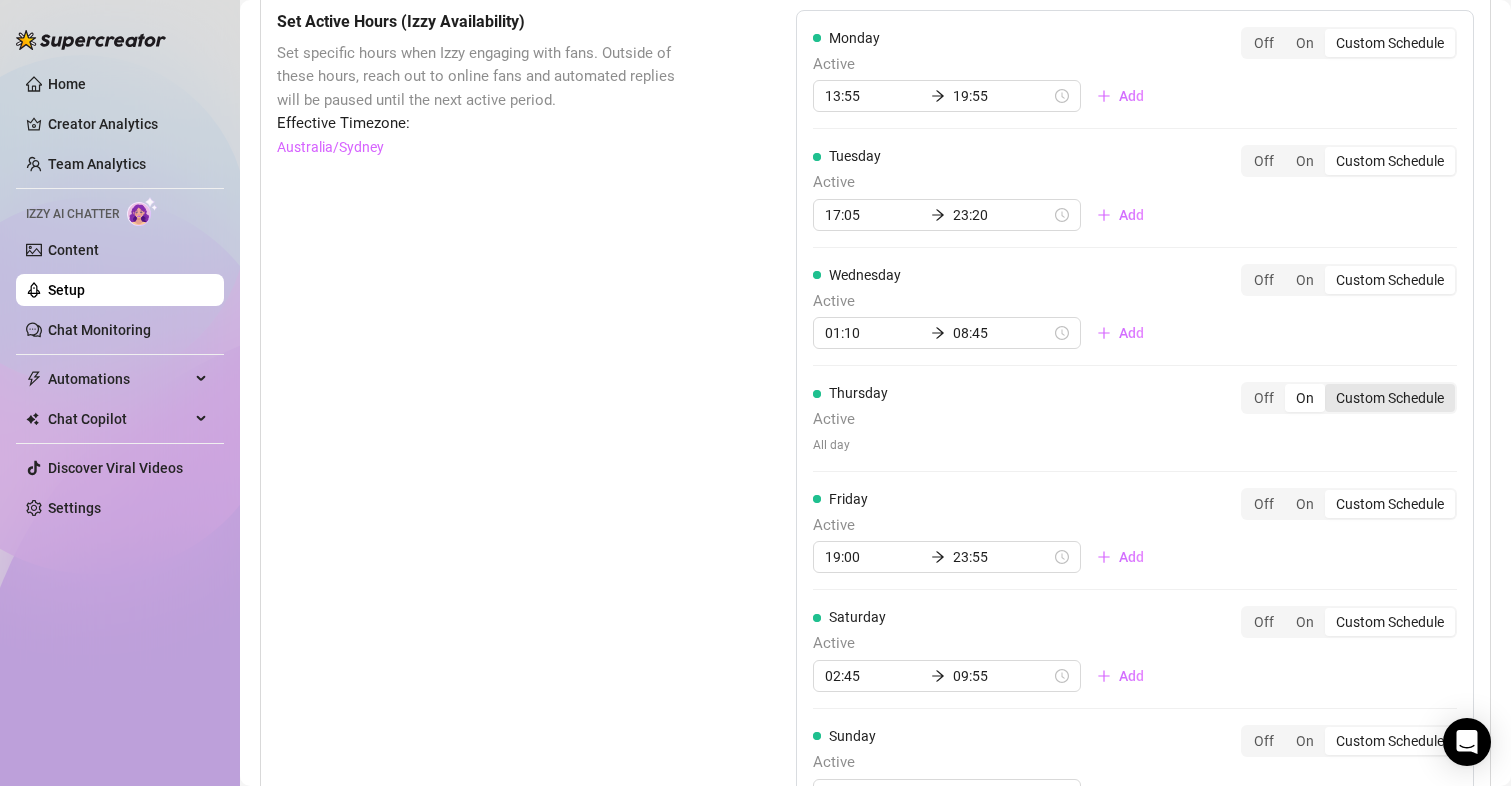 click on "Custom Schedule" at bounding box center [1390, 398] 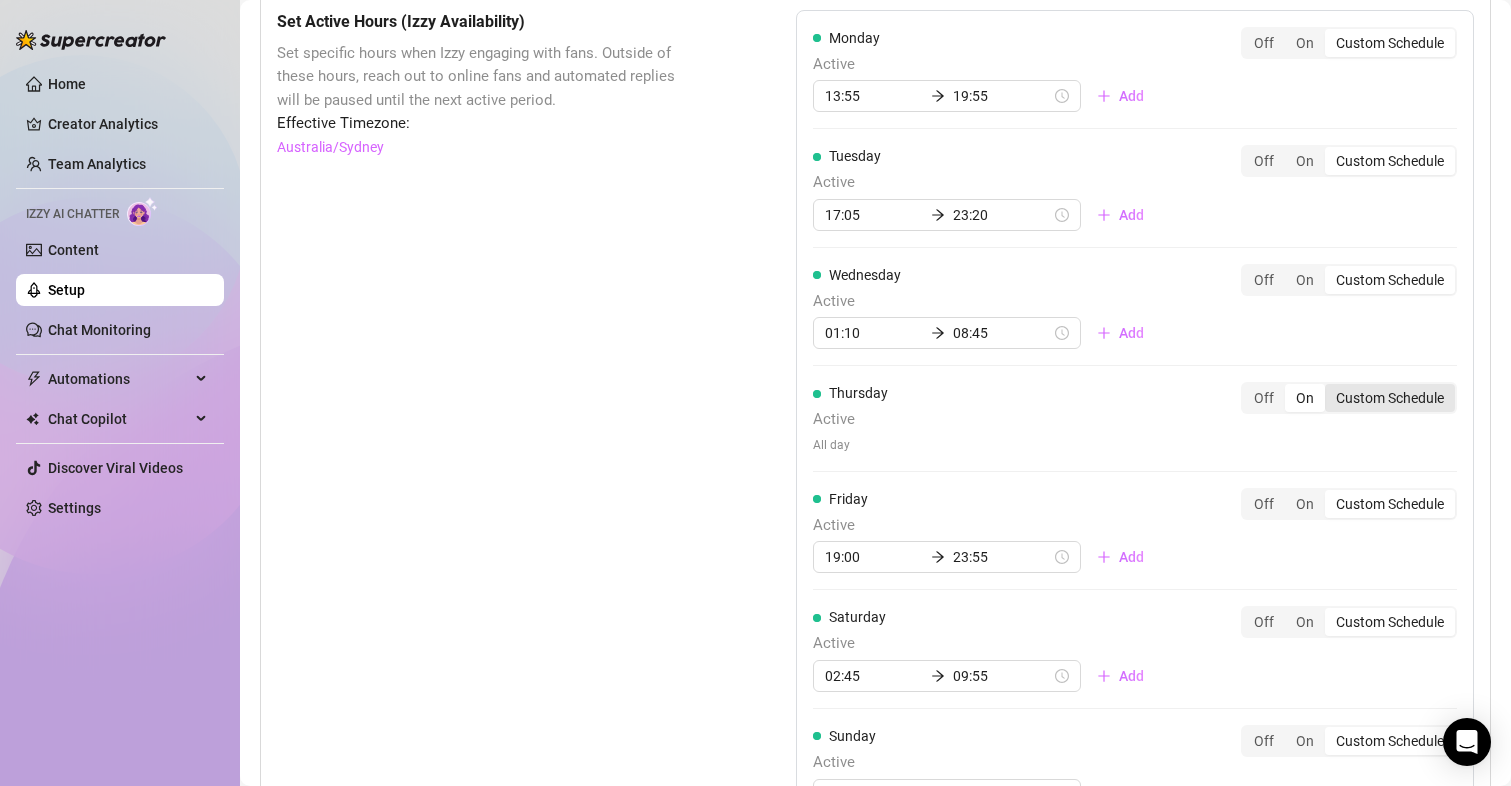 click on "Custom Schedule" at bounding box center (1330, 387) 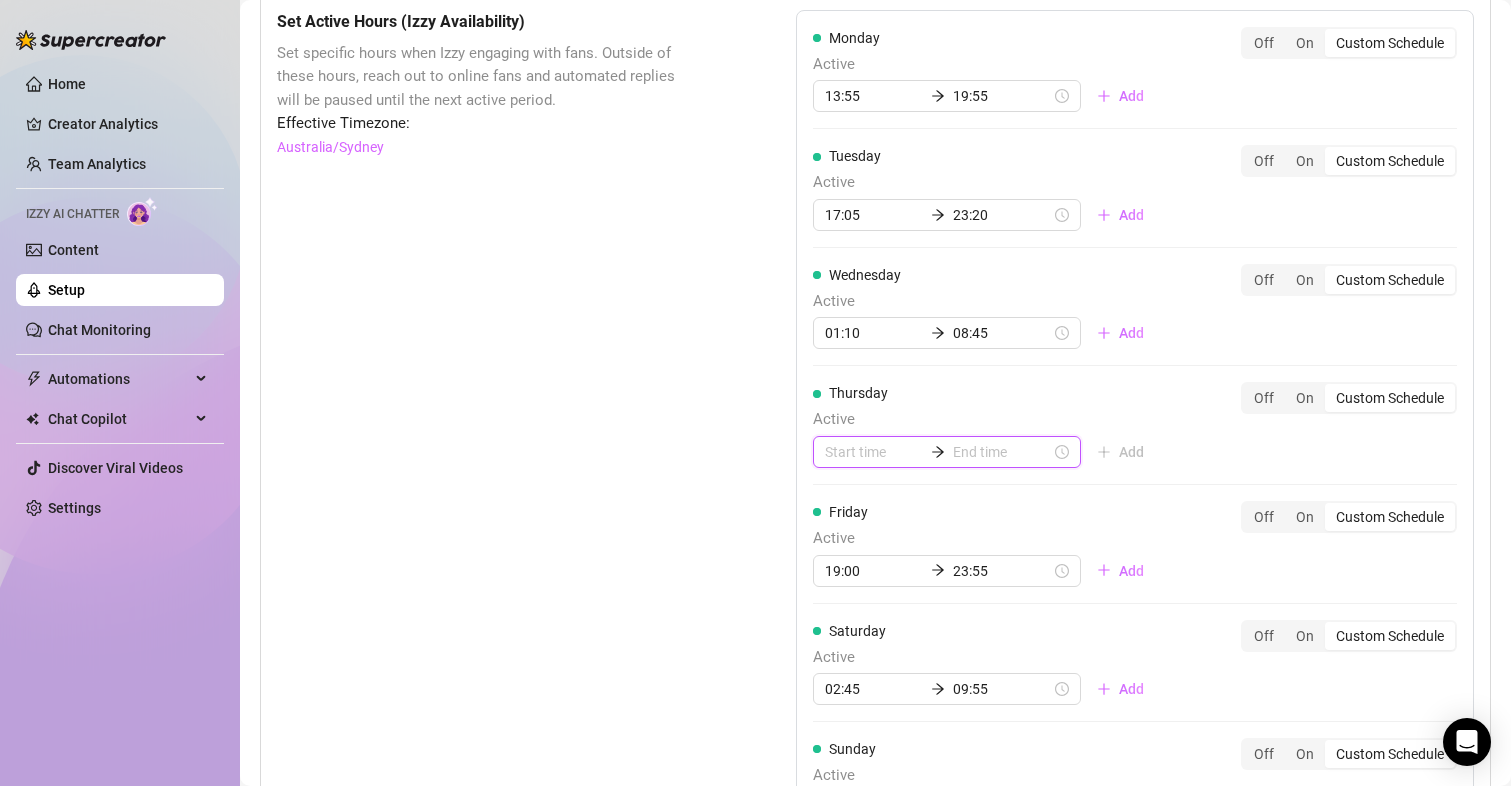 click at bounding box center [874, 452] 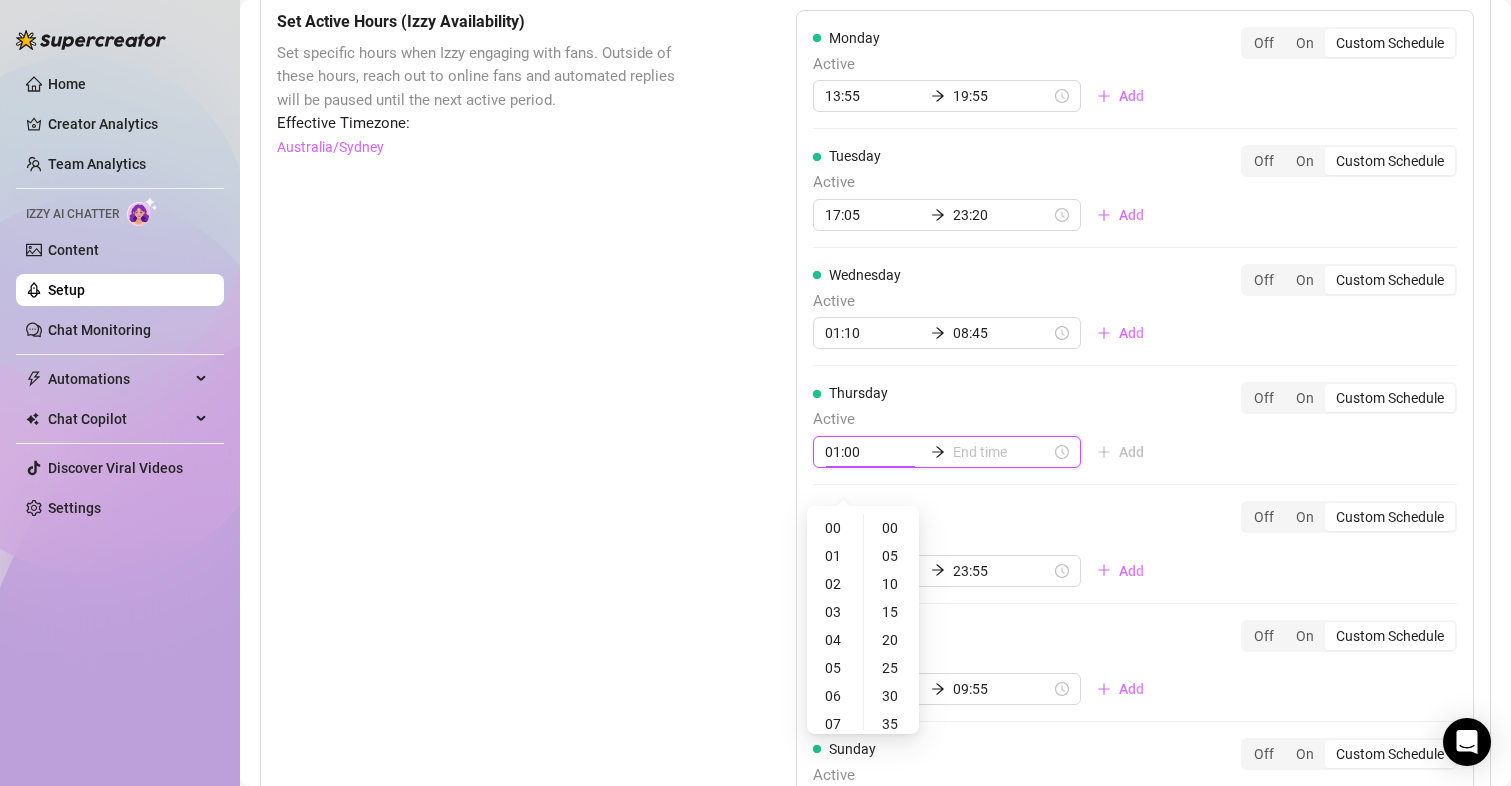 type on "02:00" 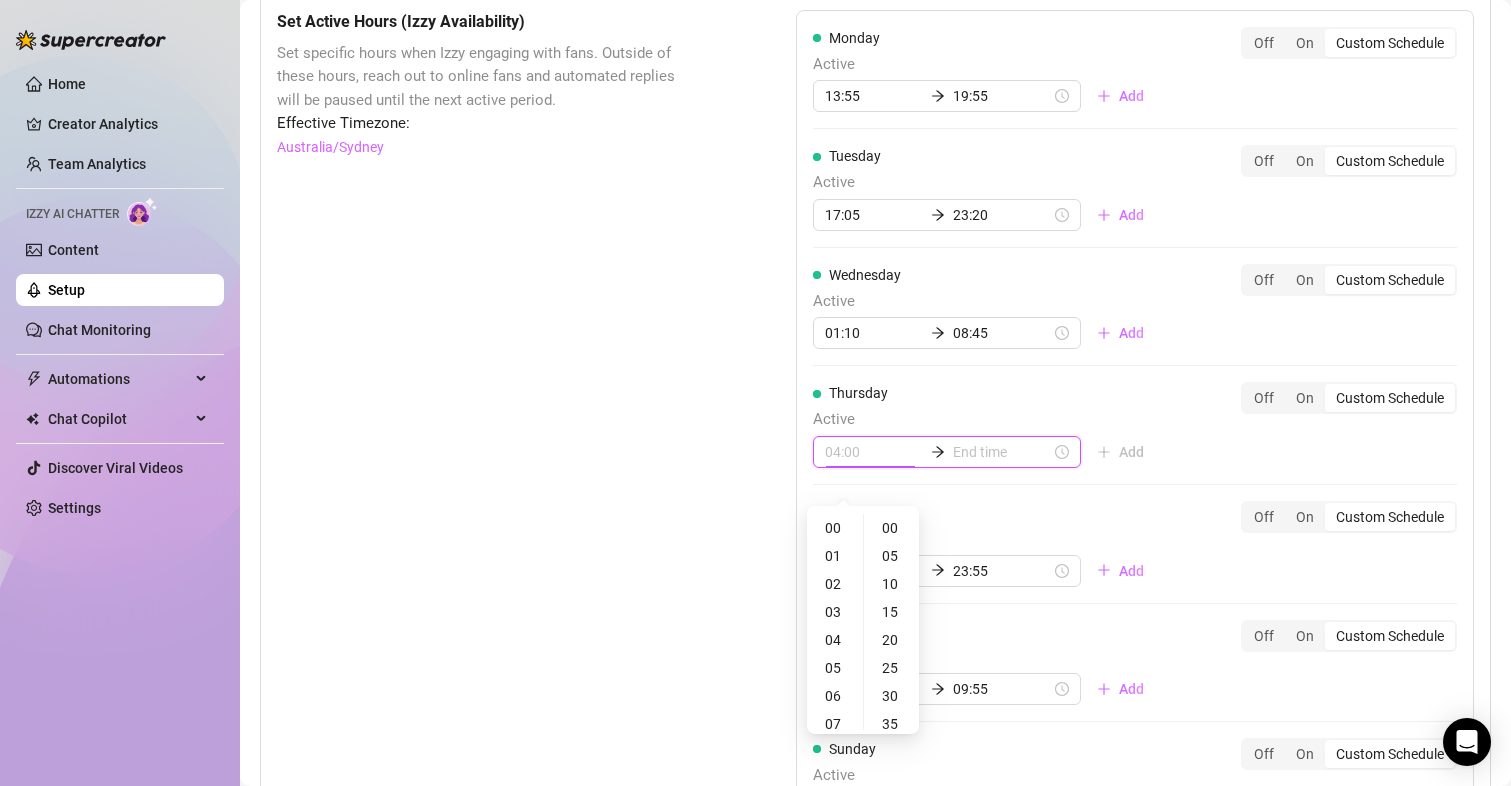 type on "03:00" 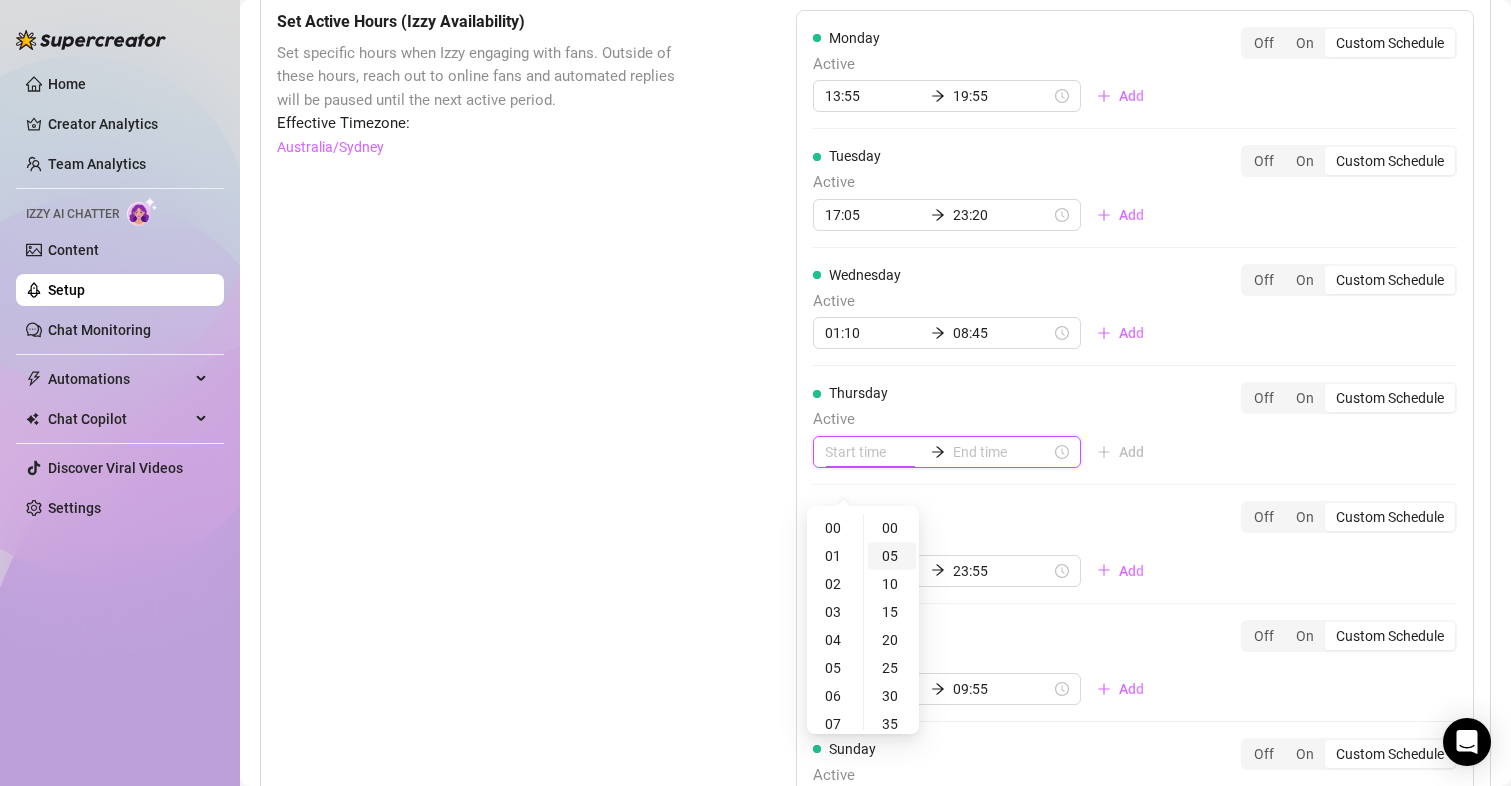 type on "00:05" 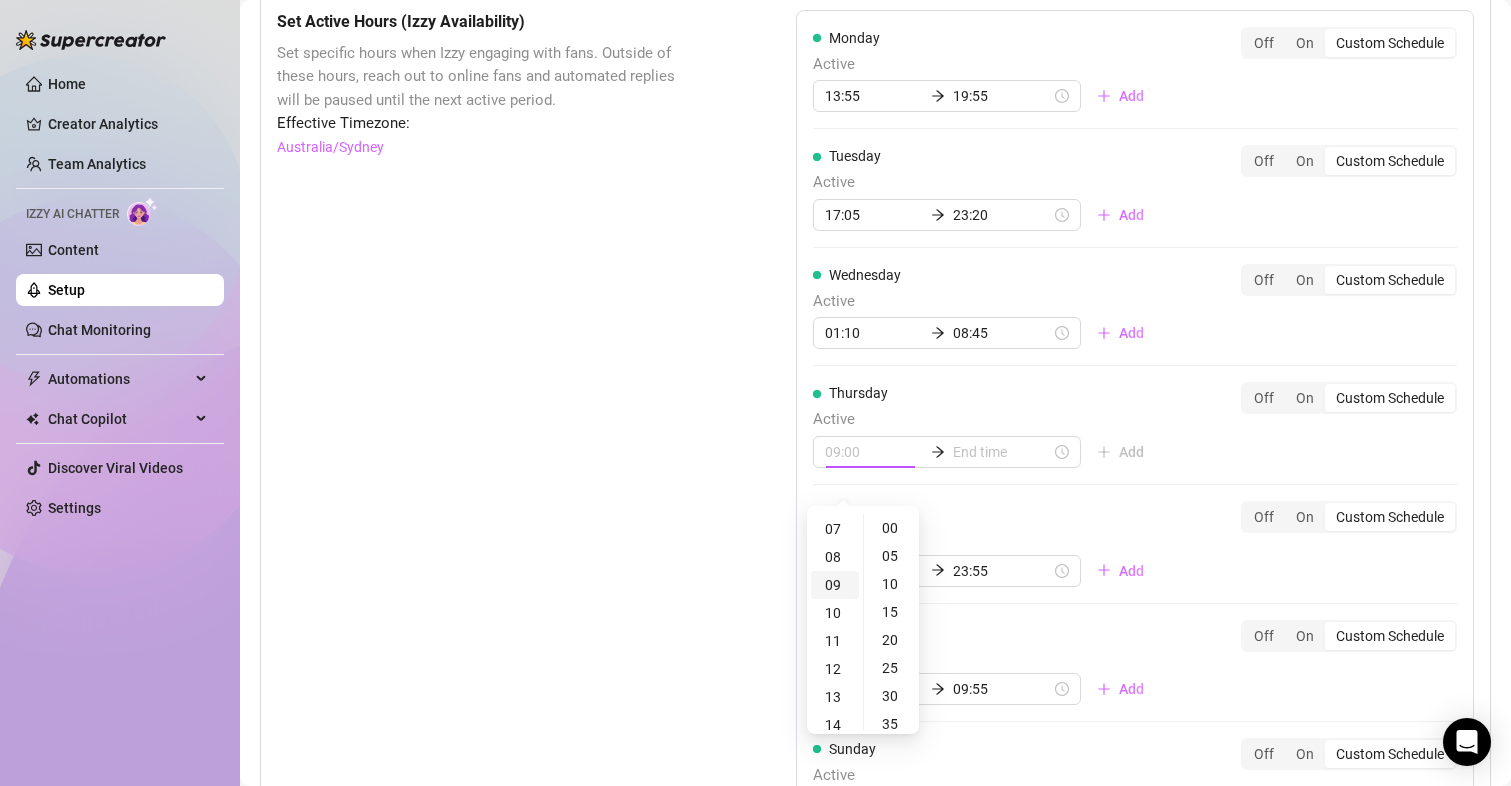 click on "09" at bounding box center (835, 585) 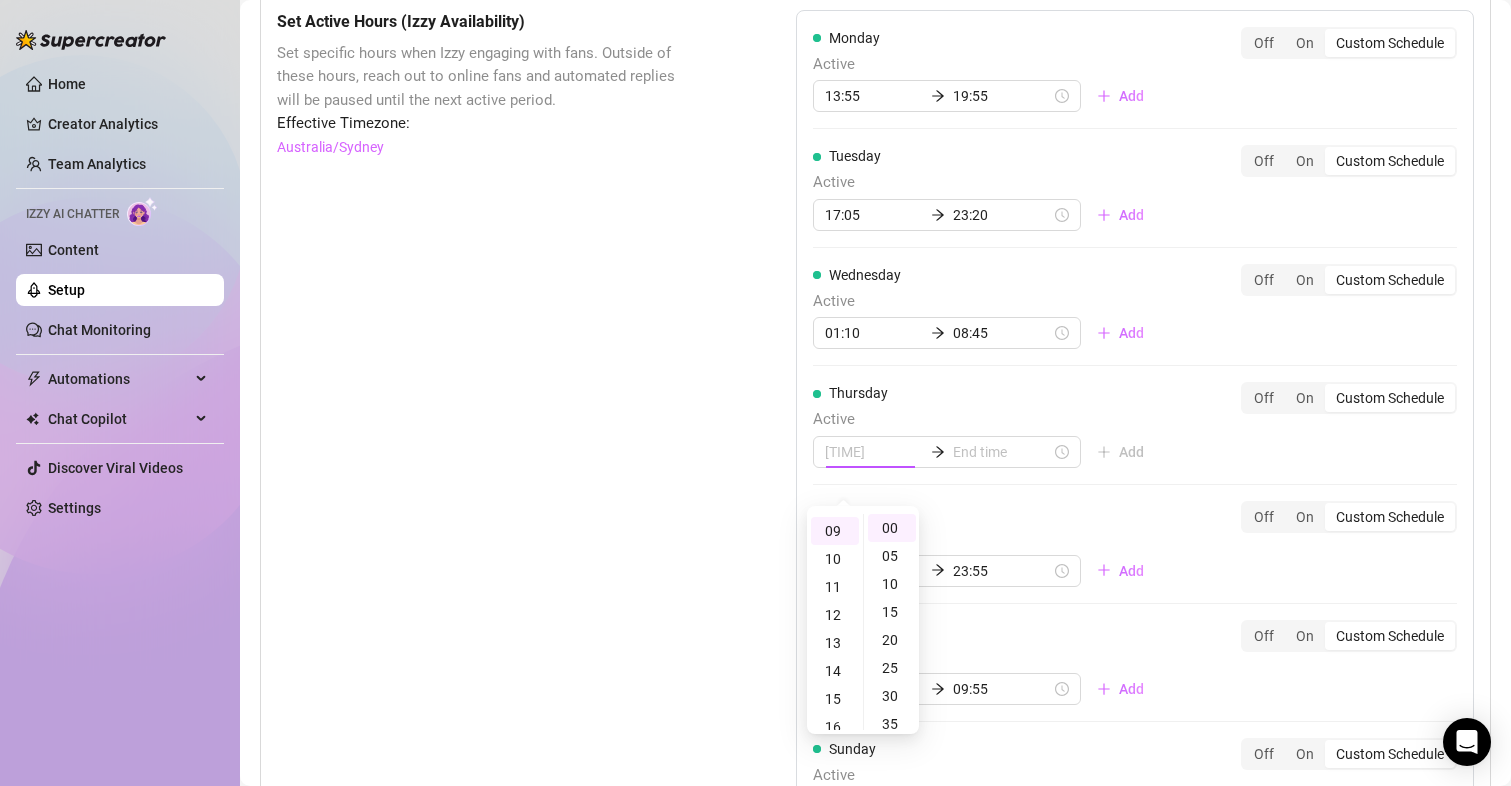 scroll, scrollTop: 250, scrollLeft: 0, axis: vertical 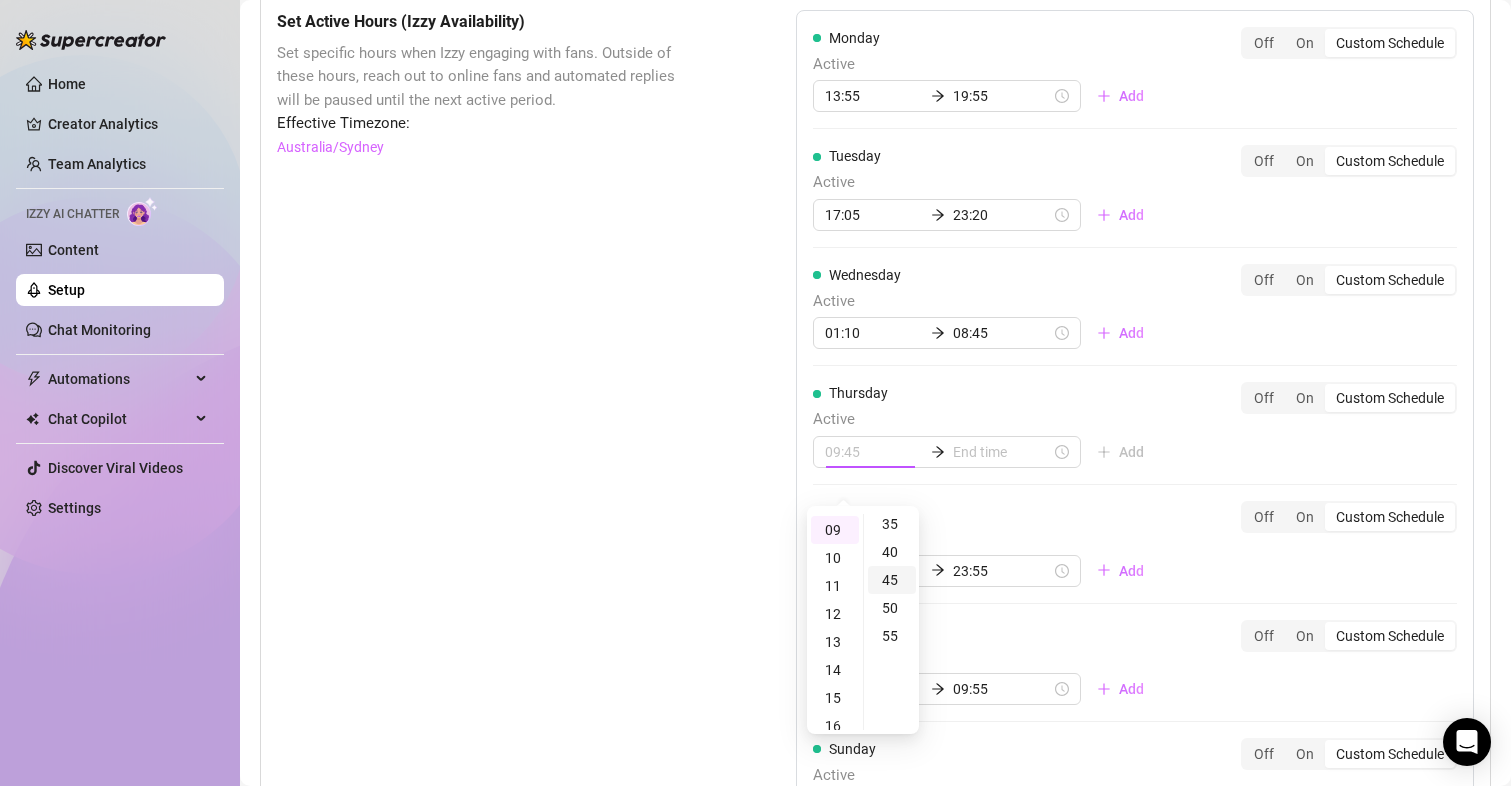 click on "45" at bounding box center (892, 580) 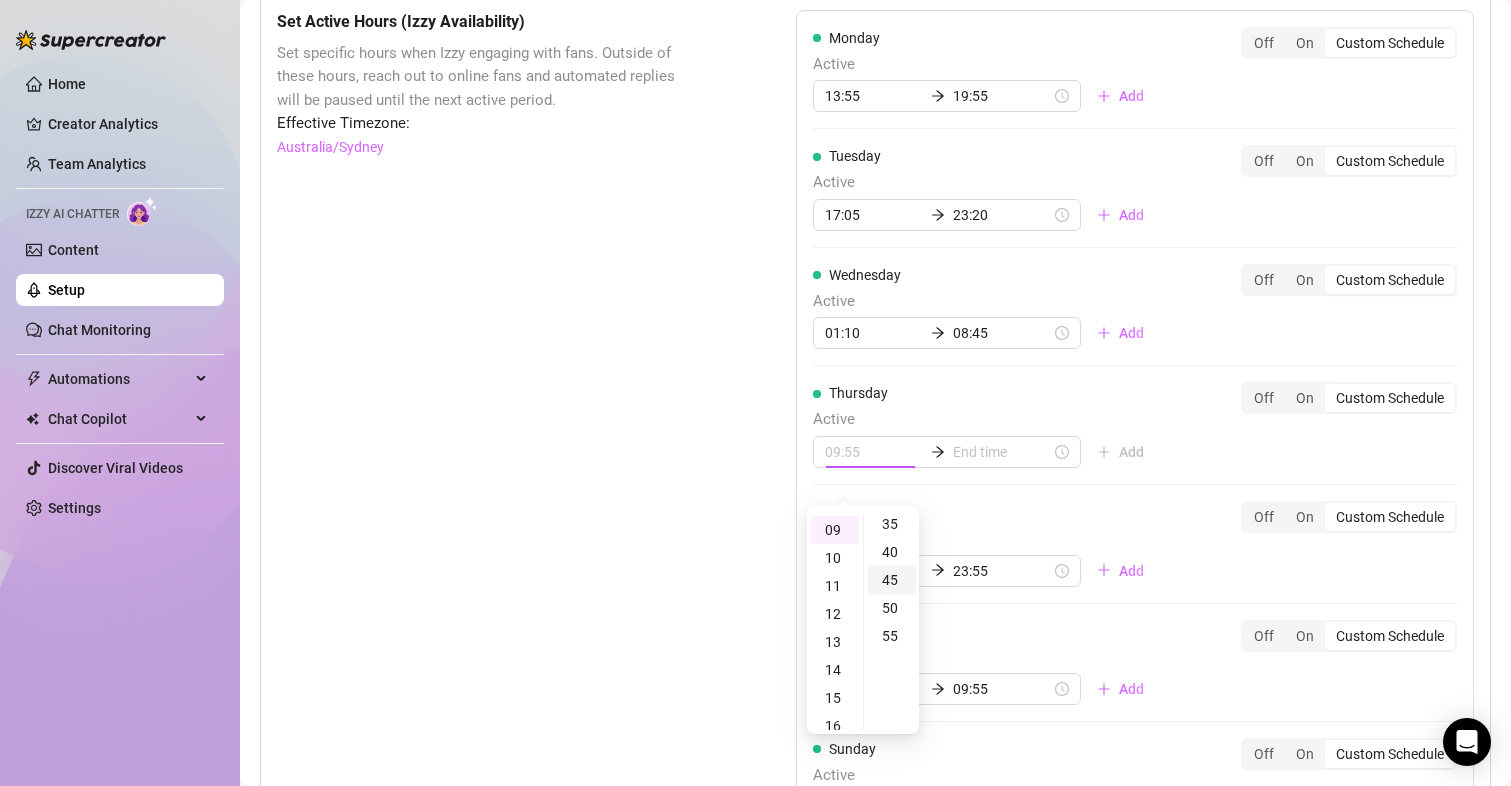 scroll, scrollTop: 250, scrollLeft: 0, axis: vertical 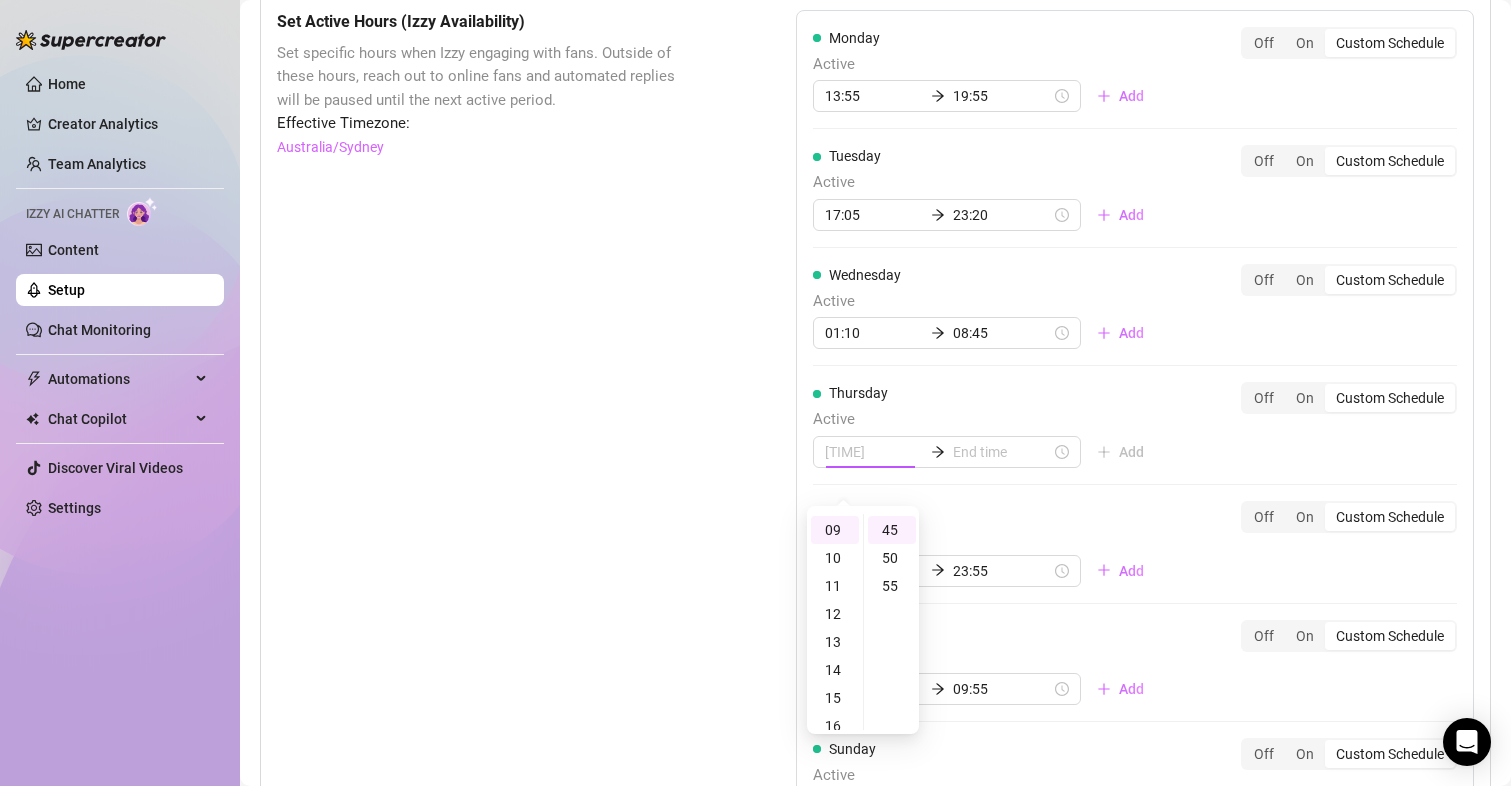 type on "09:45" 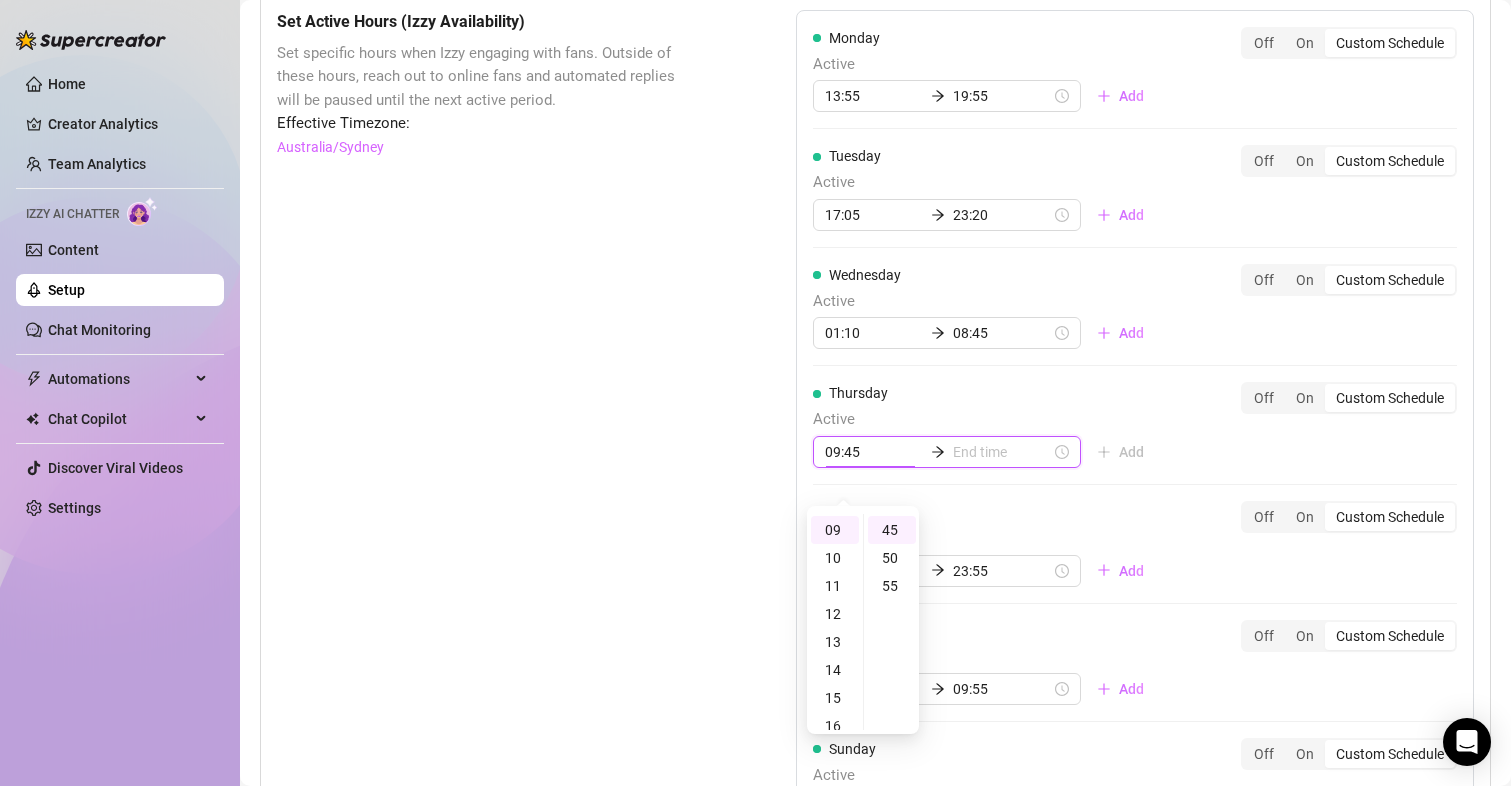 click at bounding box center [1002, 452] 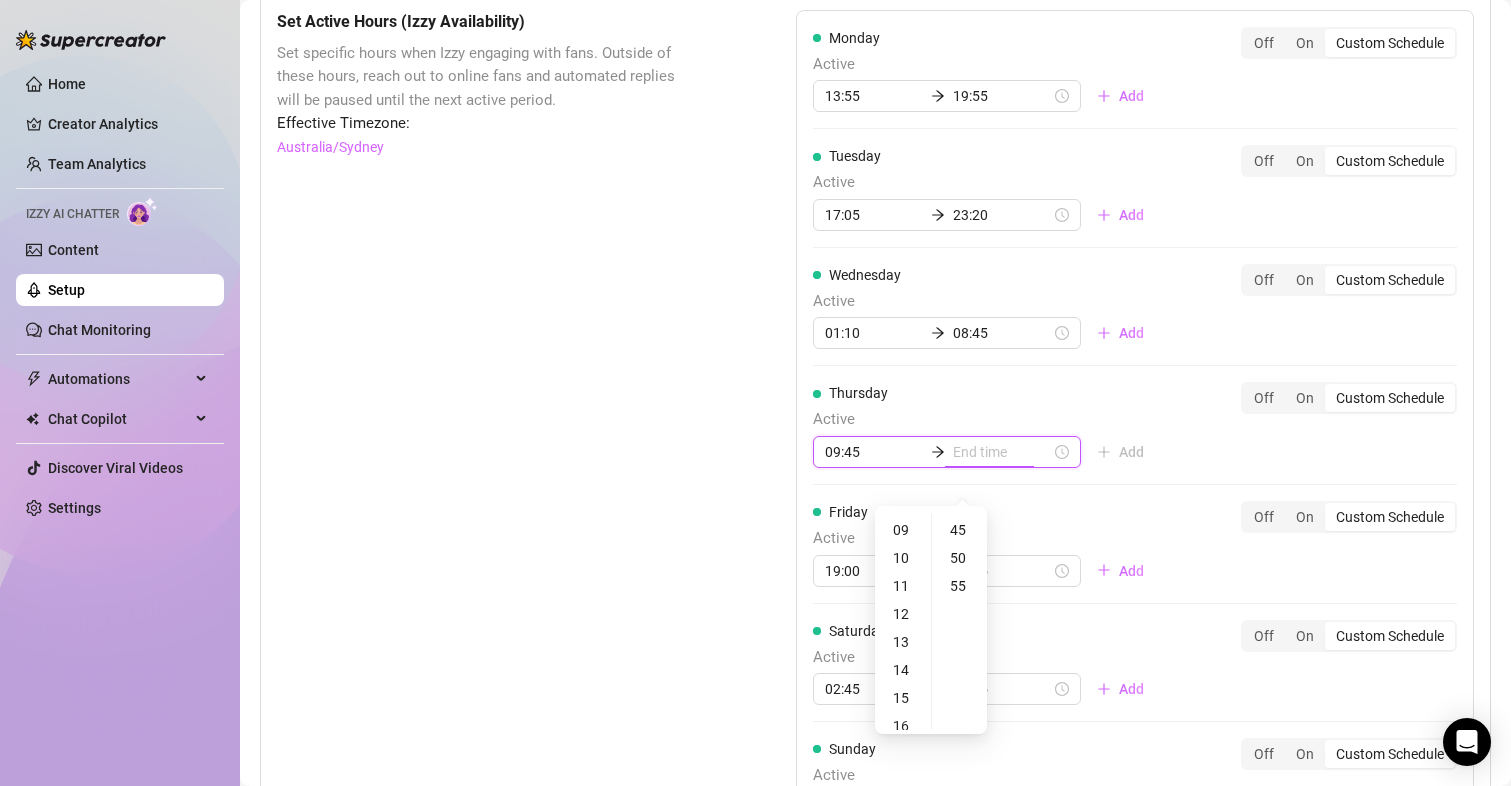 type on "09:45" 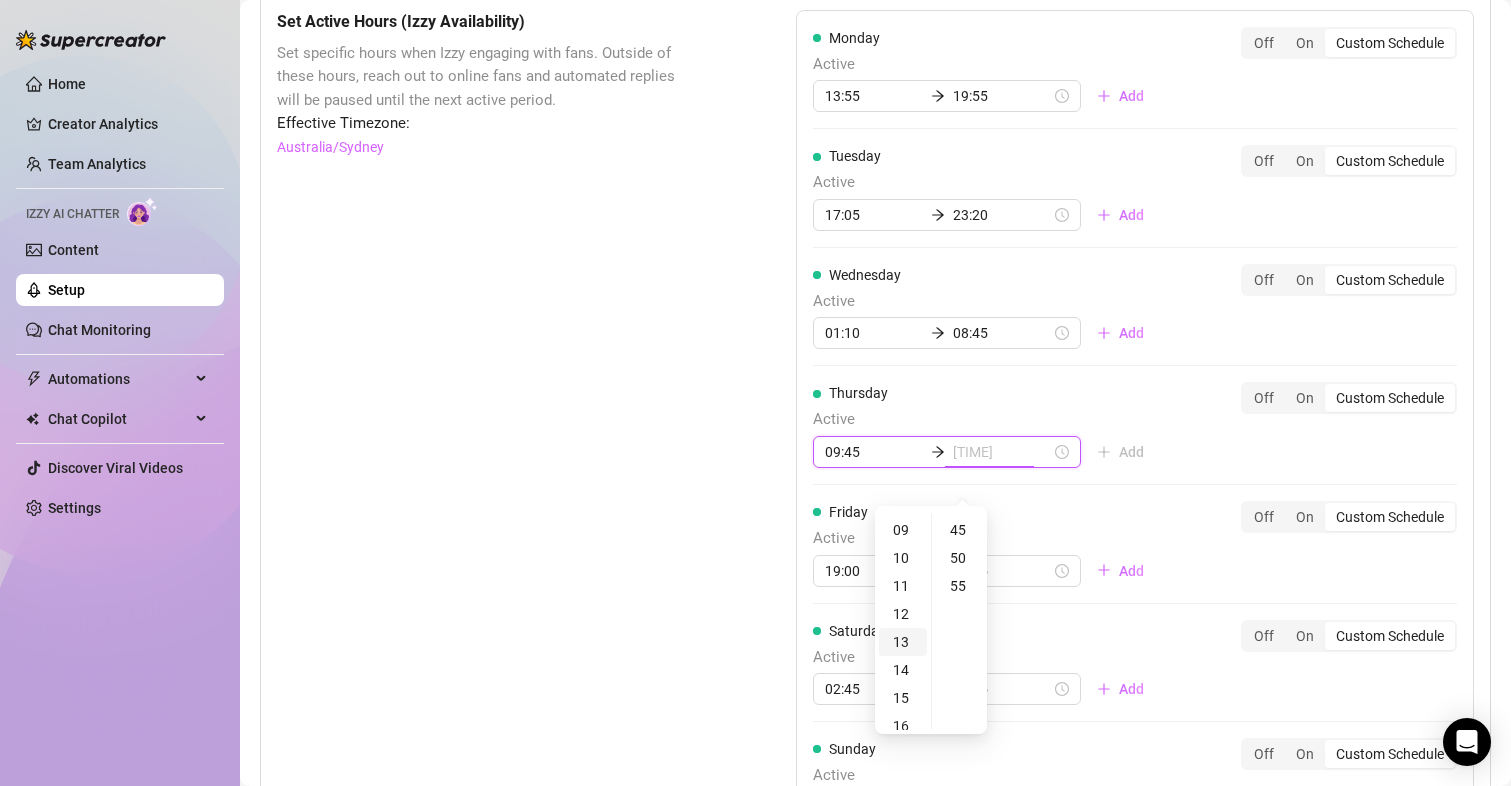 type on "[TIME]" 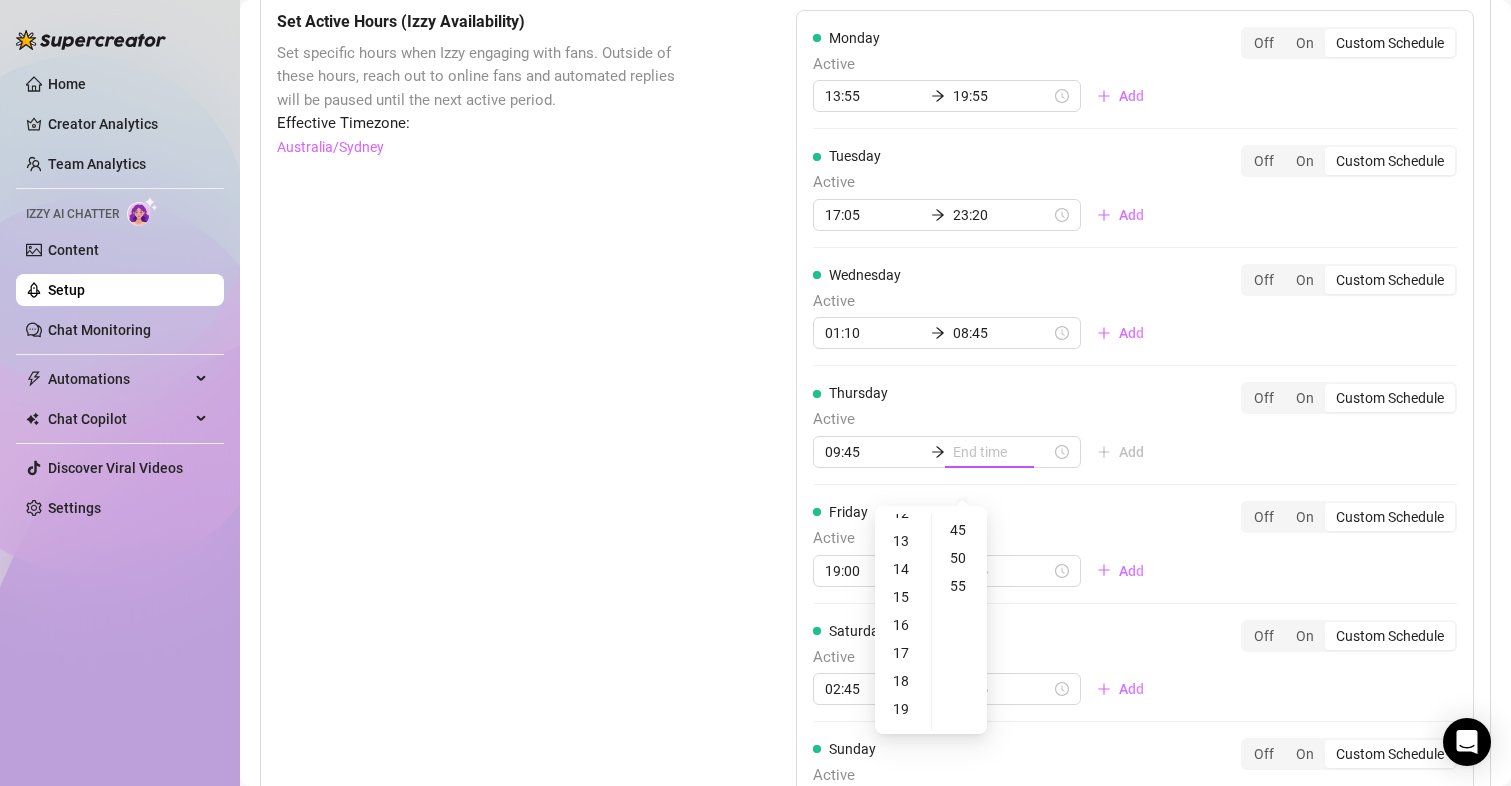 scroll, scrollTop: 356, scrollLeft: 0, axis: vertical 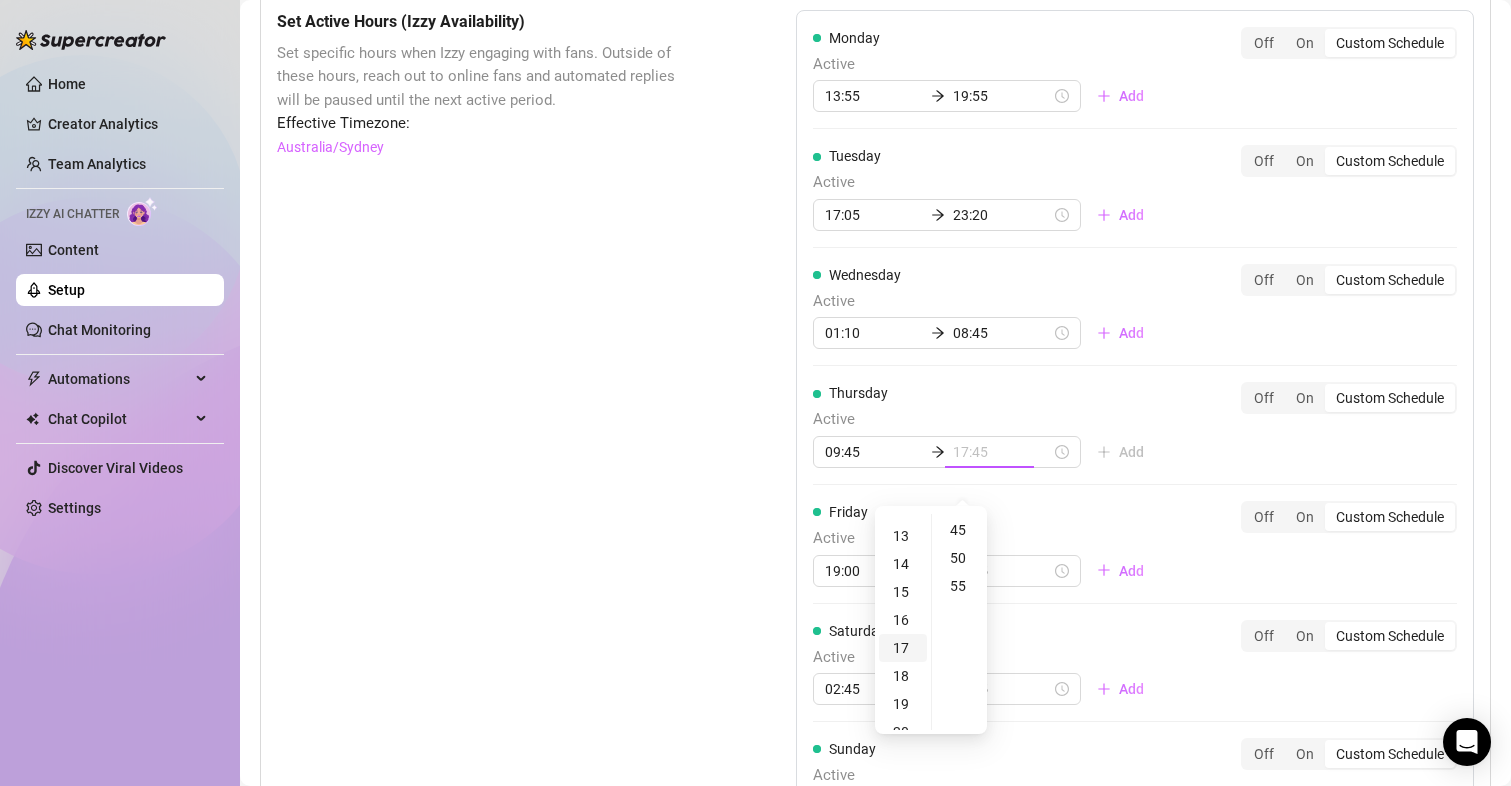 click on "17" at bounding box center [903, 648] 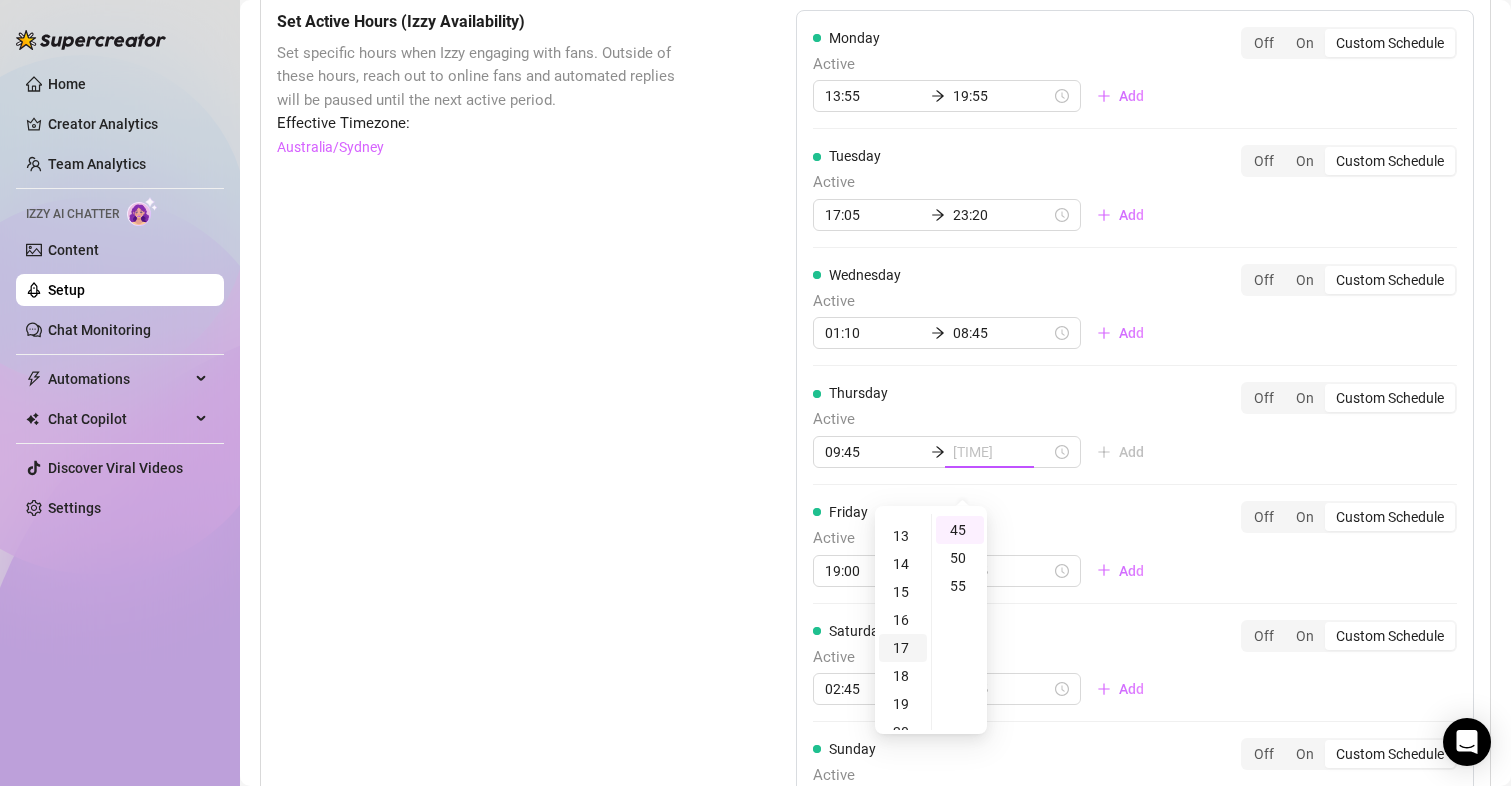 scroll, scrollTop: 474, scrollLeft: 0, axis: vertical 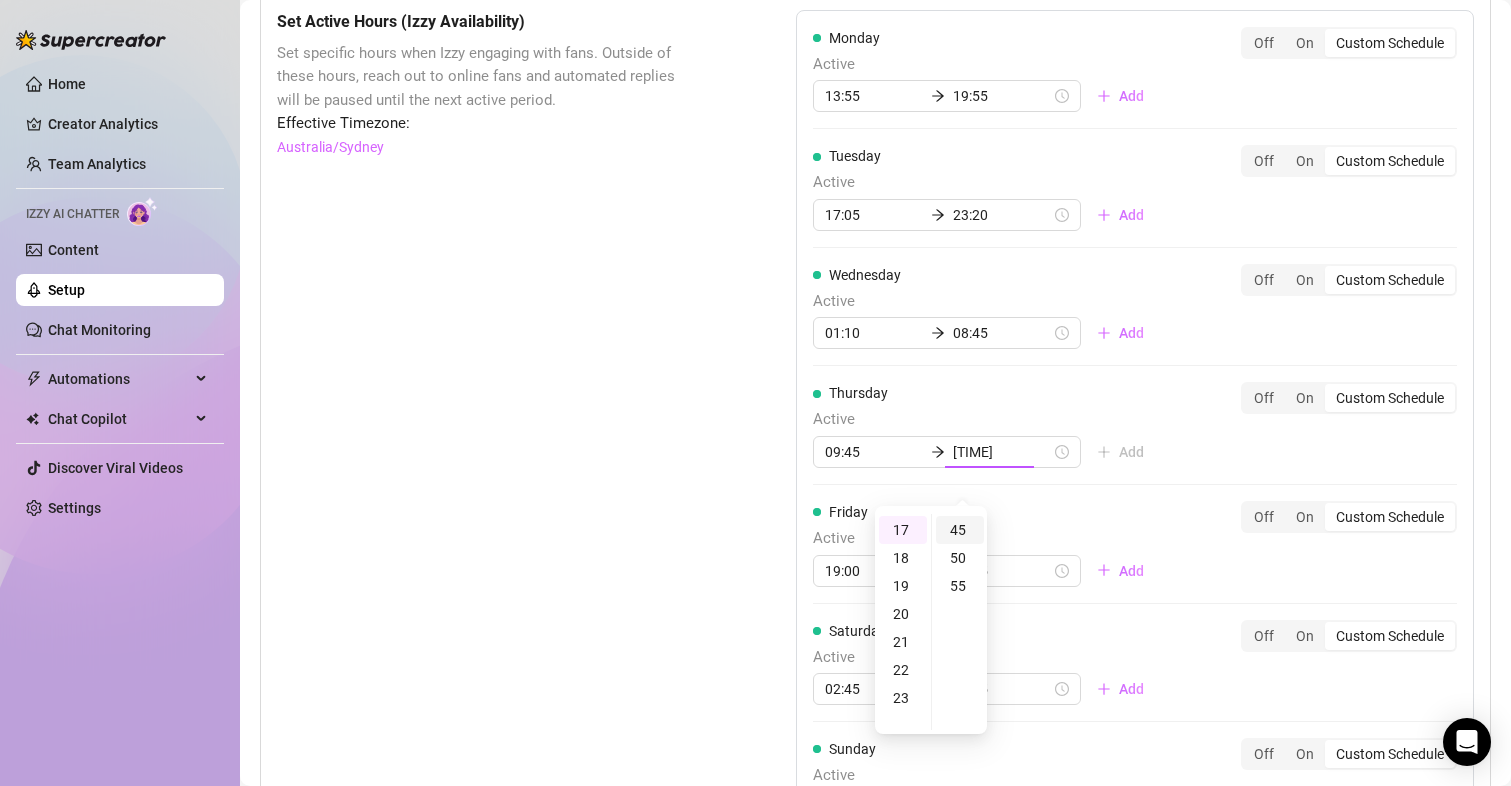 type on "17:45" 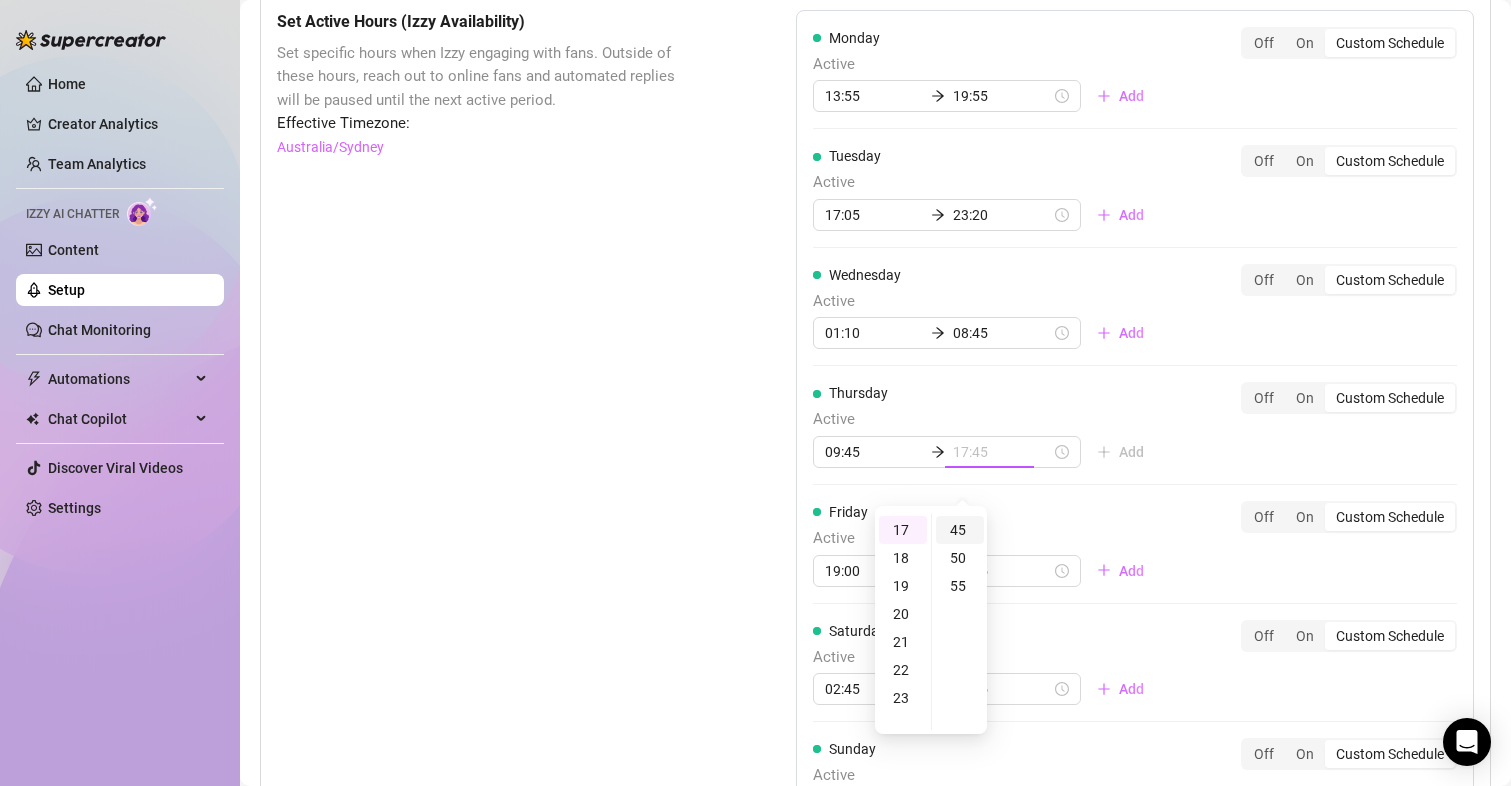 click on "45" at bounding box center (960, 530) 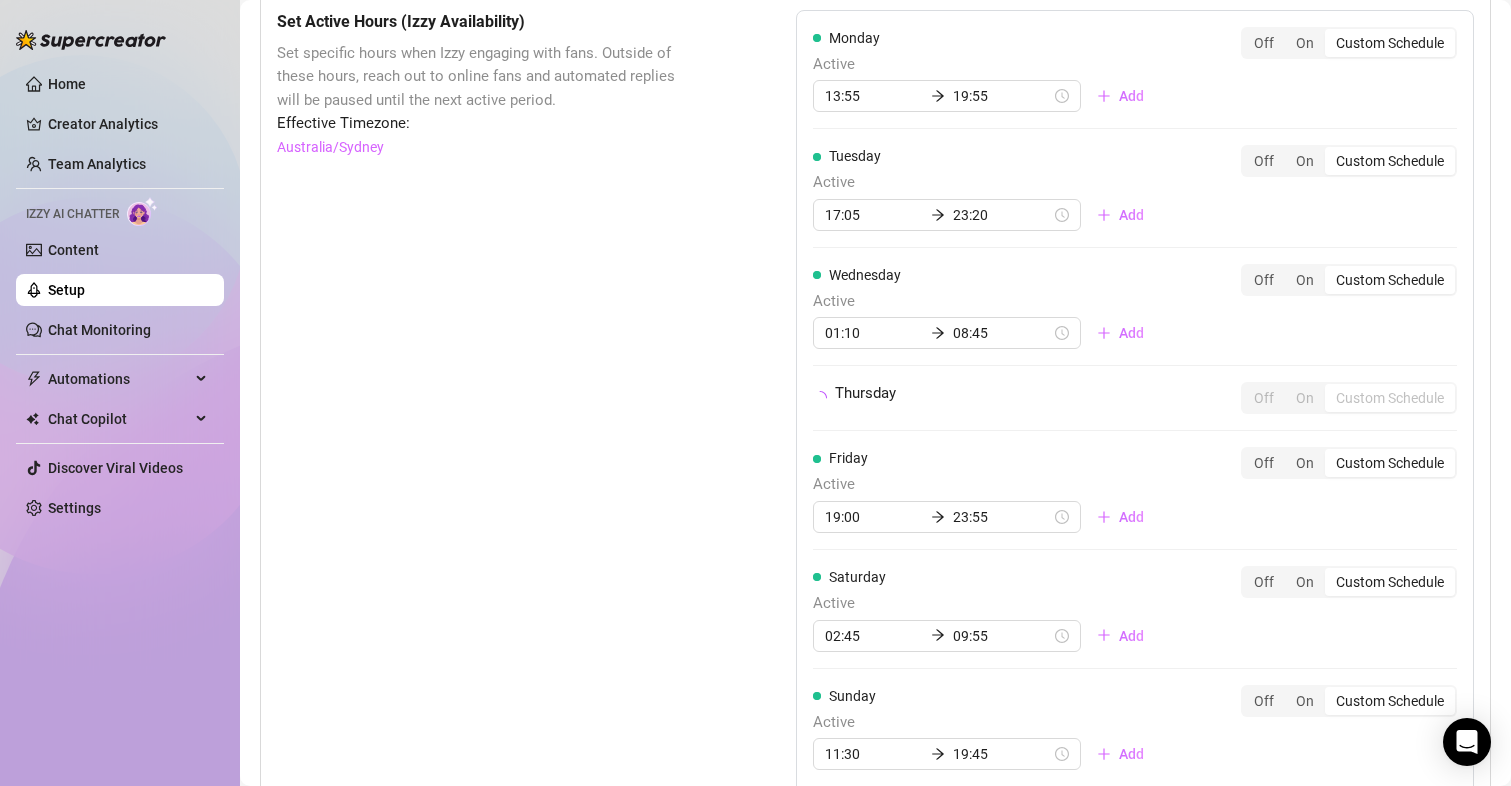 click on "Monday Active [TIME] [TIME] Add Off On Custom Schedule Tuesday Active [TIME] [TIME] Add Off On Custom Schedule Wednesday Active [TIME] [TIME] Add Off On Custom Schedule Thursday Off On Custom Schedule Friday Active [TIME] [TIME] Add Off On Custom Schedule Saturday Active [TIME] [TIME] Add Off On Custom Schedule Sunday Active [TIME] [TIME] Add Off On Custom Schedule" at bounding box center [1135, 407] 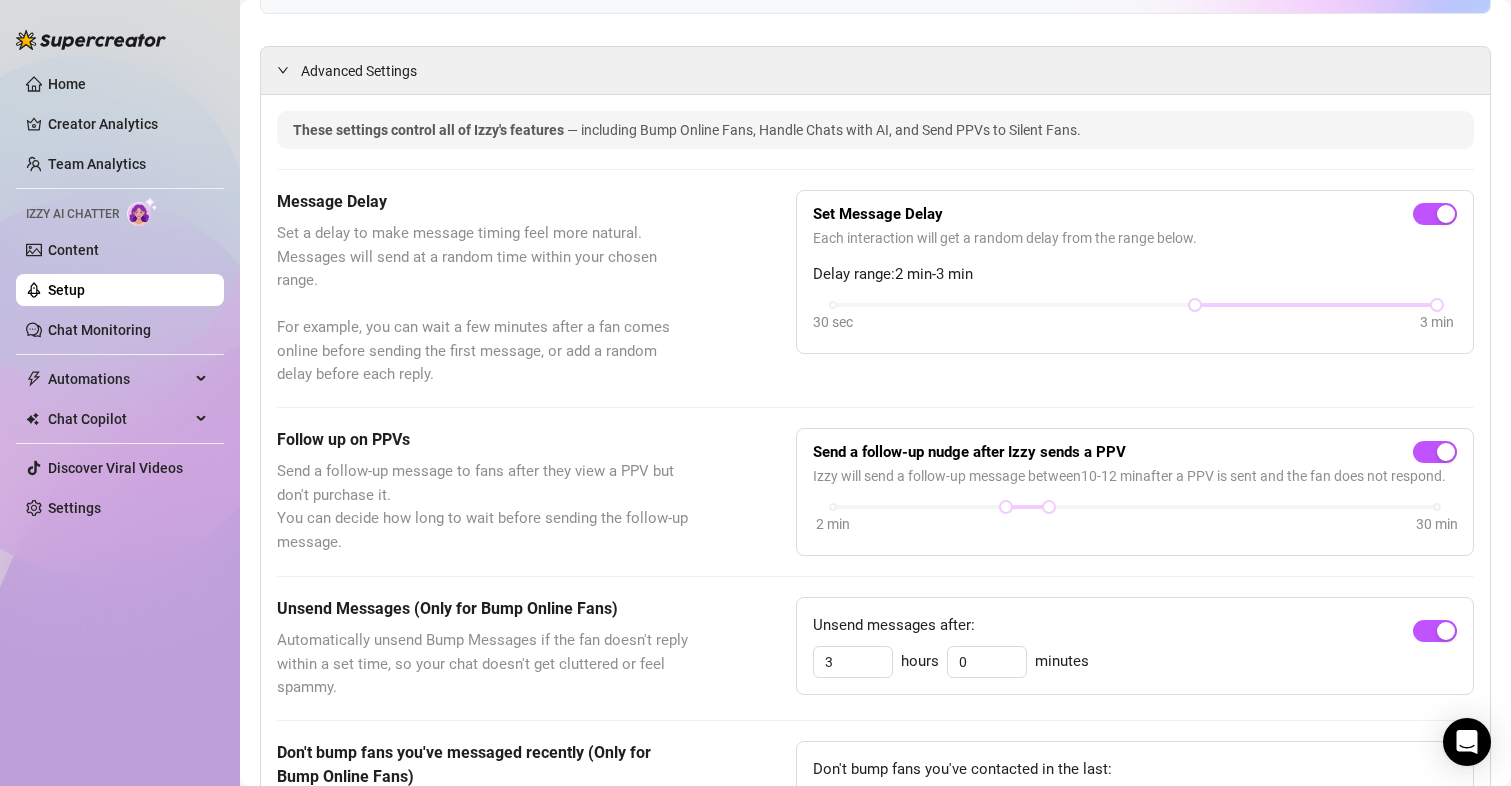 scroll, scrollTop: 0, scrollLeft: 0, axis: both 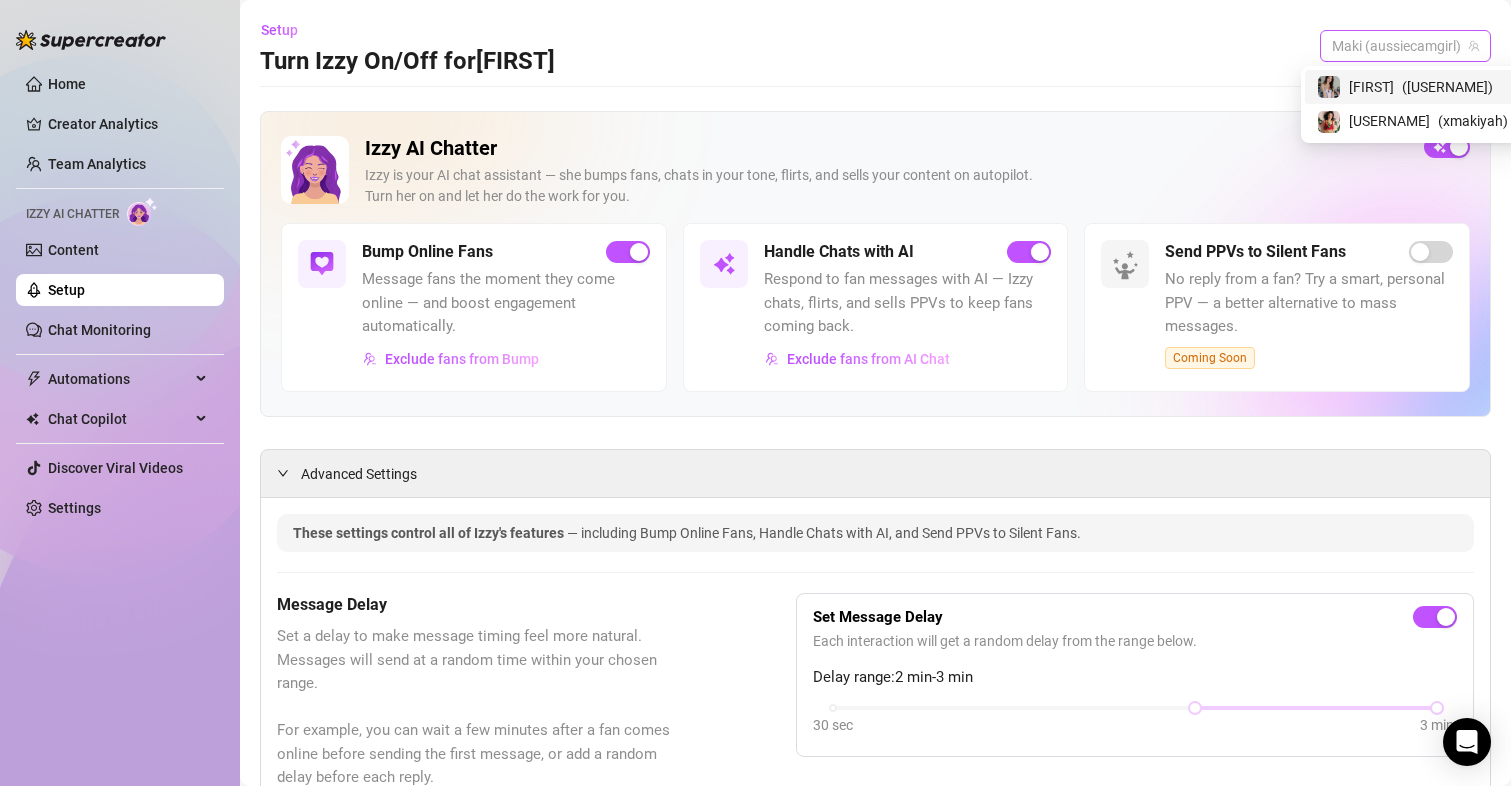 click on "Maki (aussiecamgirl)" at bounding box center (1405, 46) 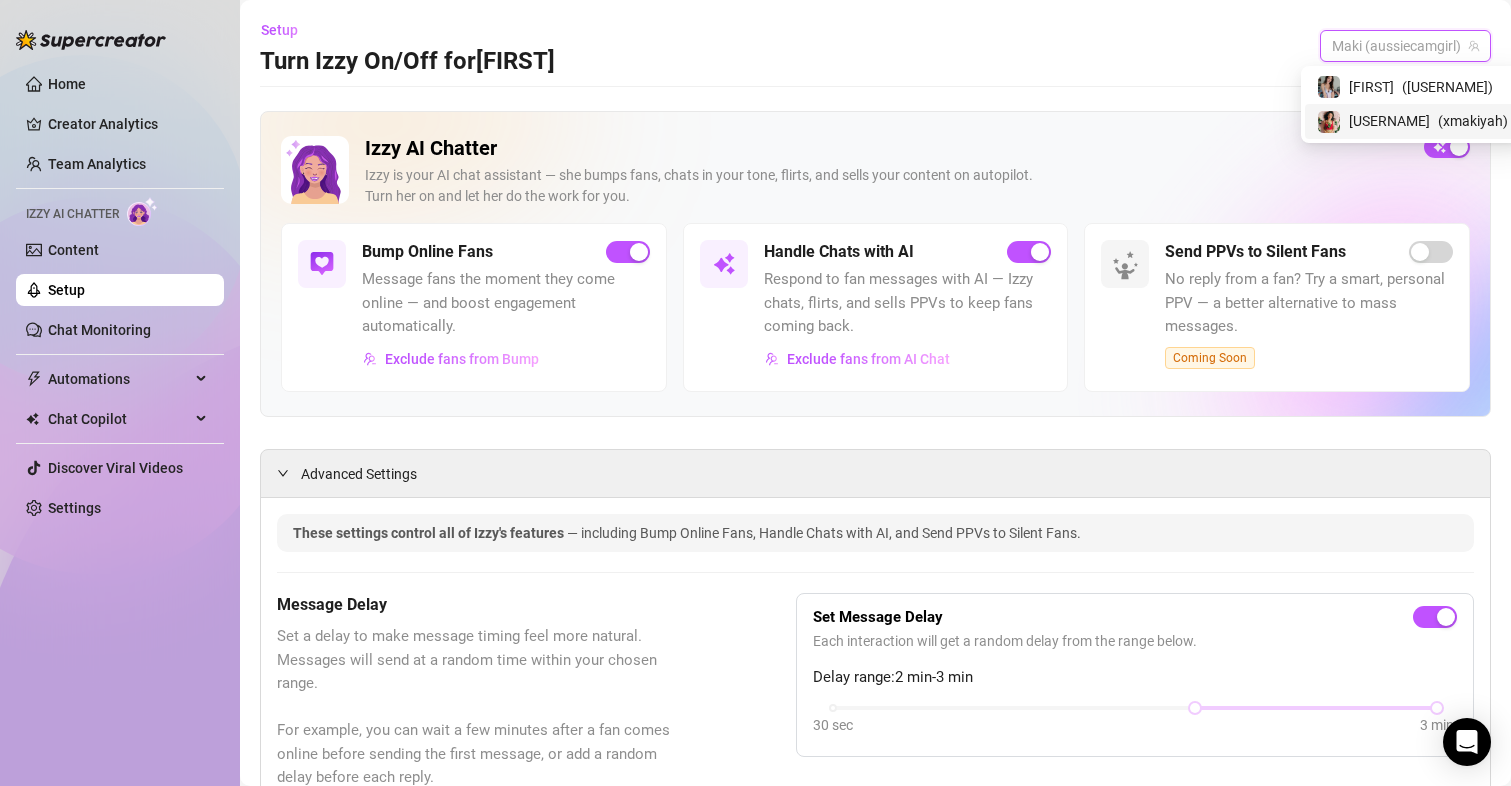 click on "[USERNAME]" at bounding box center (1412, 121) 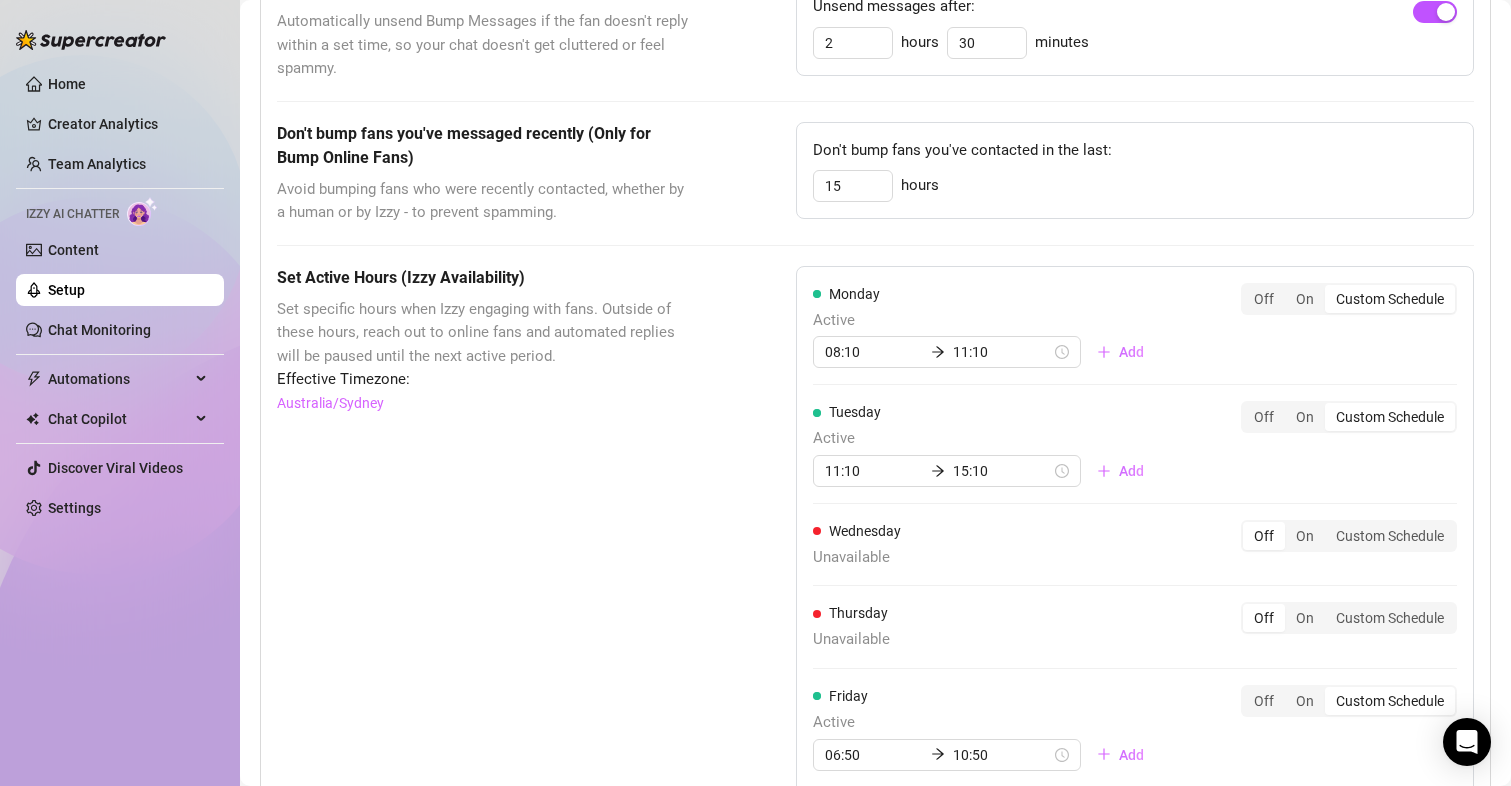 scroll, scrollTop: 1119, scrollLeft: 0, axis: vertical 